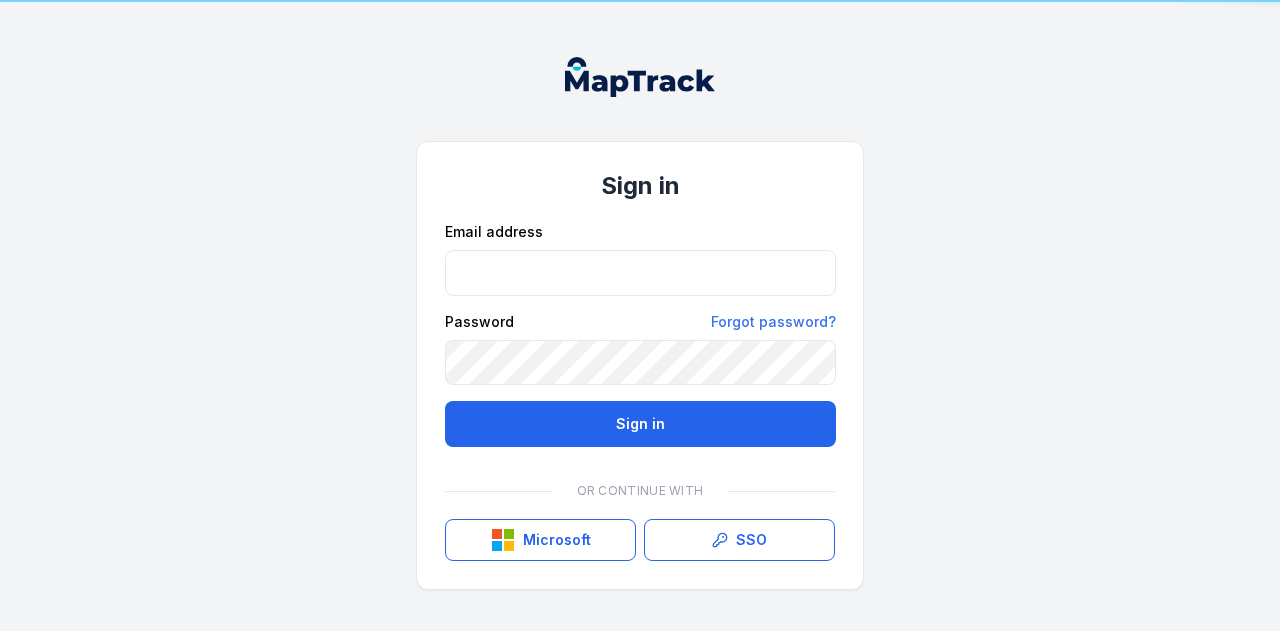 scroll, scrollTop: 0, scrollLeft: 0, axis: both 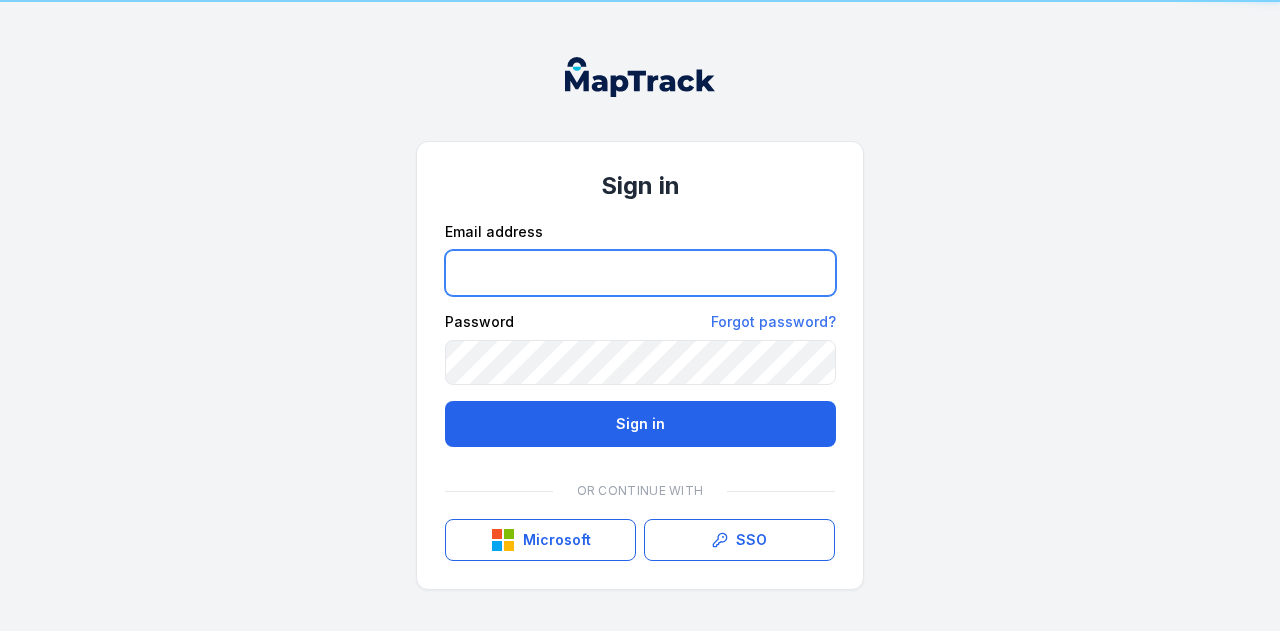 type on "**********" 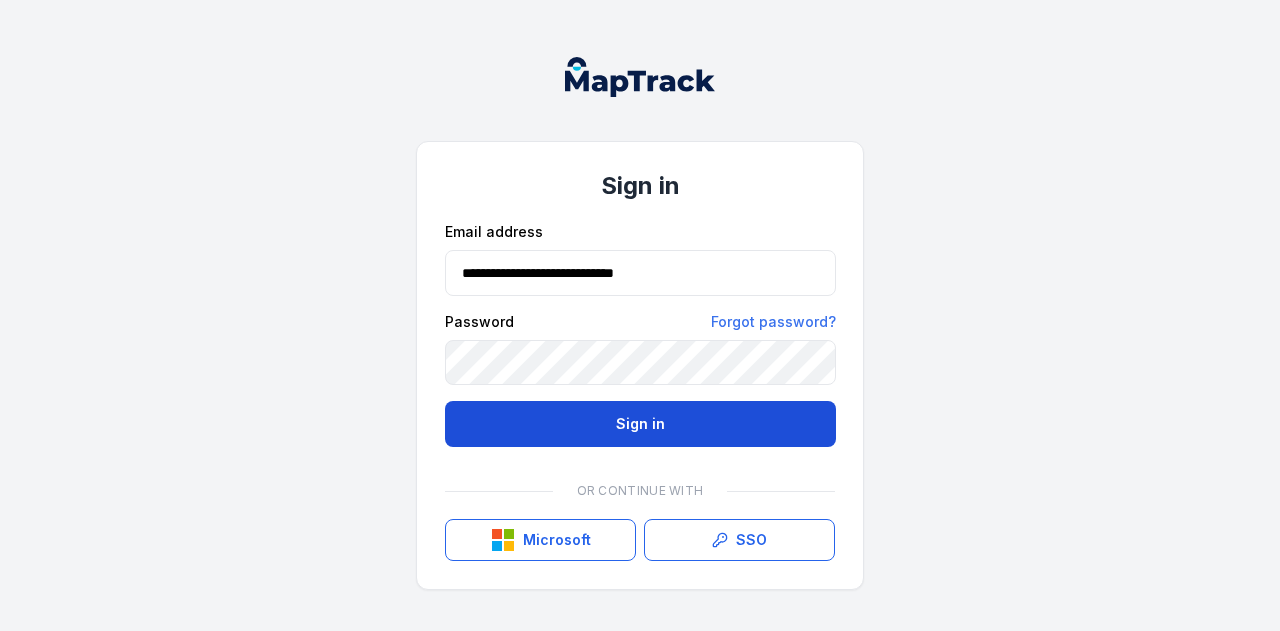 click on "Sign in" at bounding box center [640, 424] 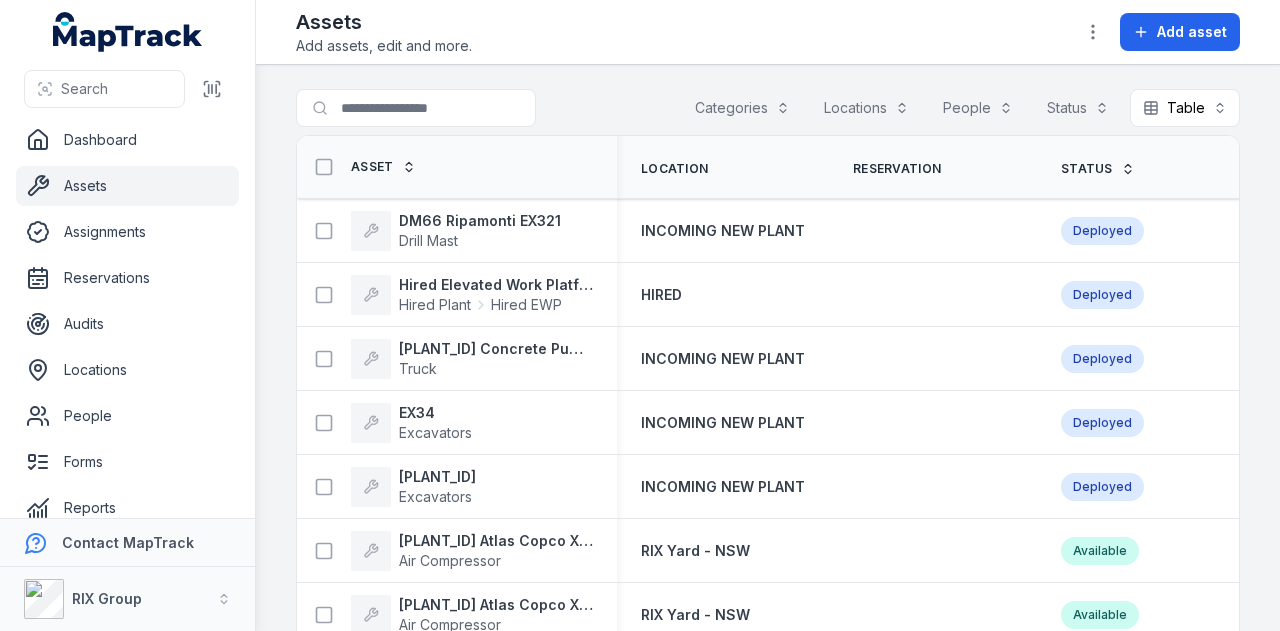scroll, scrollTop: 0, scrollLeft: 0, axis: both 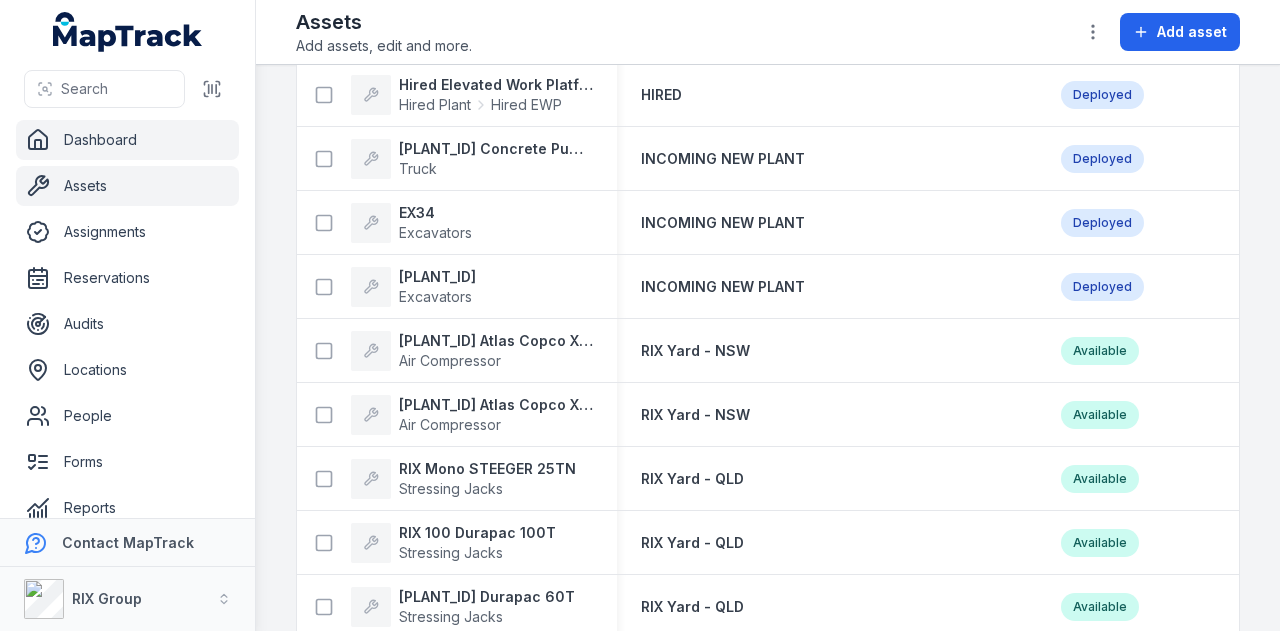 click on "Dashboard" at bounding box center [127, 140] 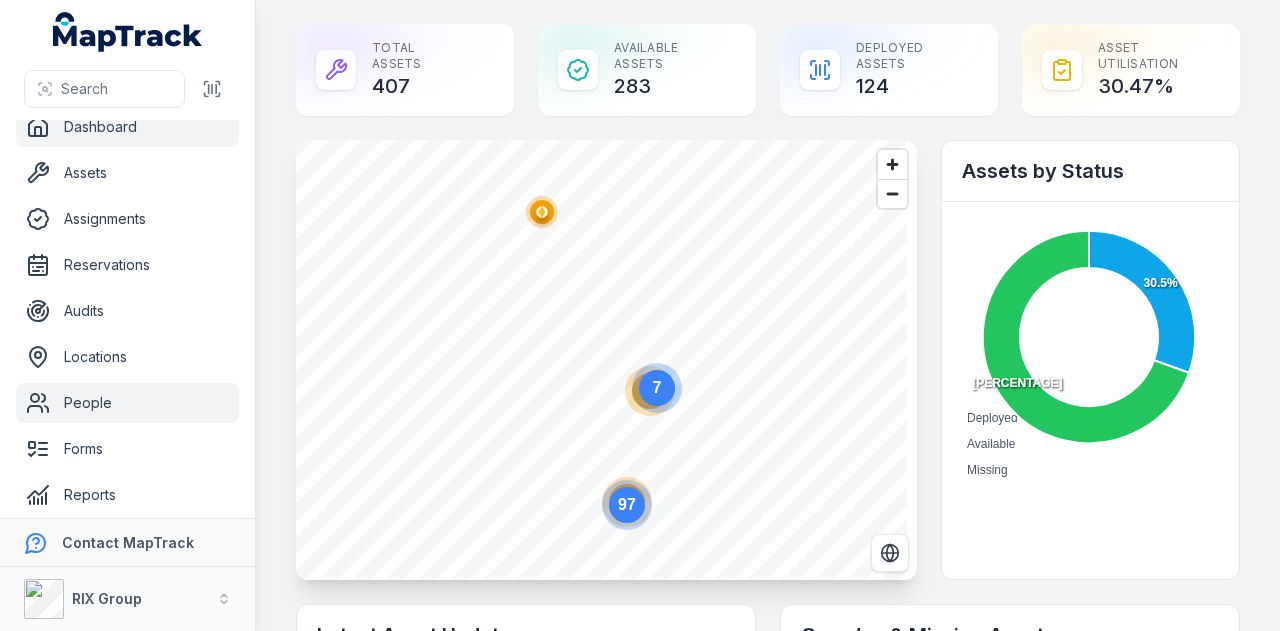 scroll, scrollTop: 113, scrollLeft: 0, axis: vertical 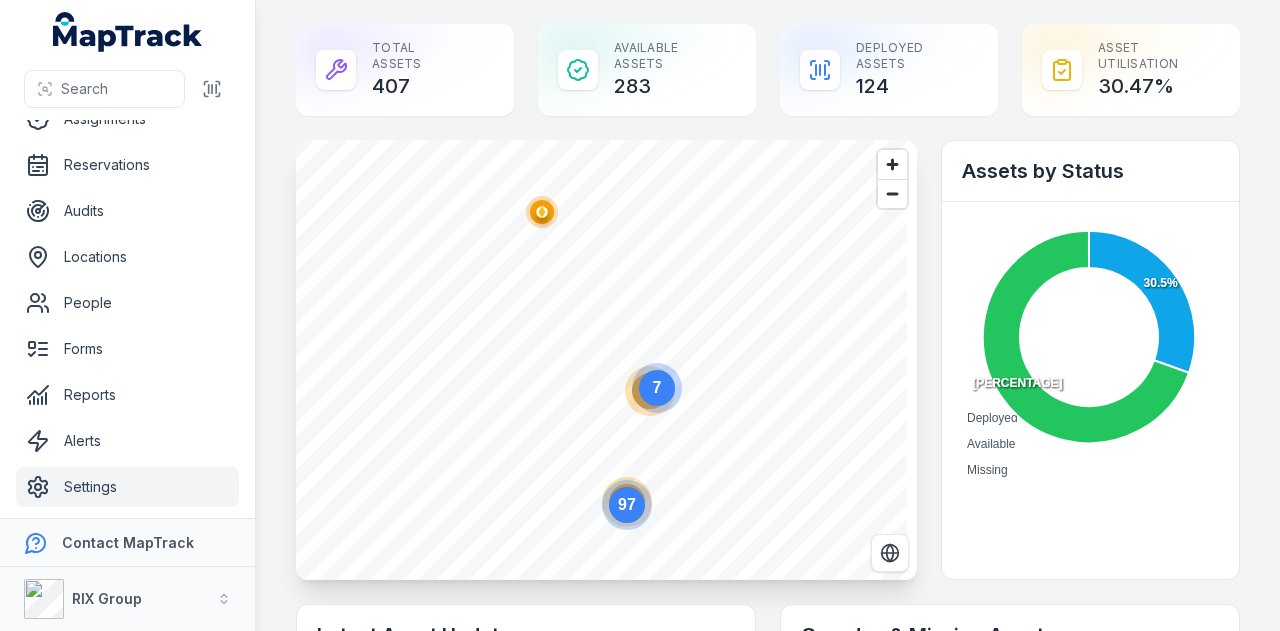 click on "Settings" at bounding box center [127, 487] 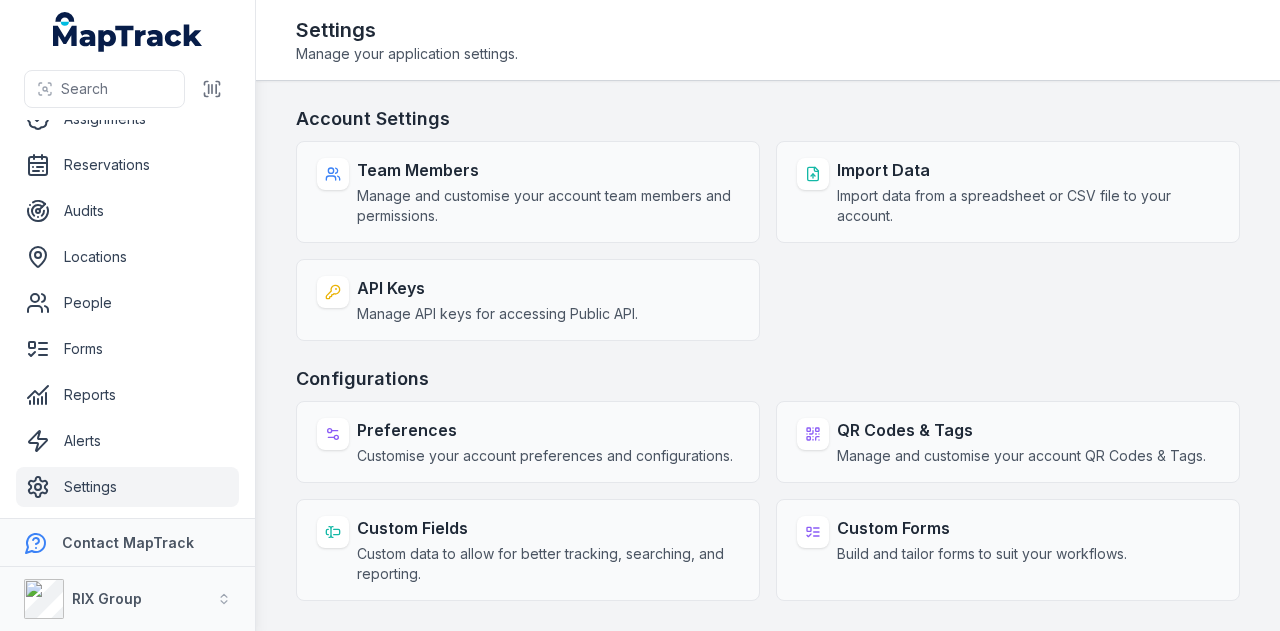 click on "Preferences Customise your account preferences and configurations. QR Codes & Tags Manage and customise your account QR Codes & Tags. Custom Fields Custom data to allow for better tracking, searching, and reporting. Custom Forms Build and tailor forms to suit your workflows." at bounding box center (768, 501) 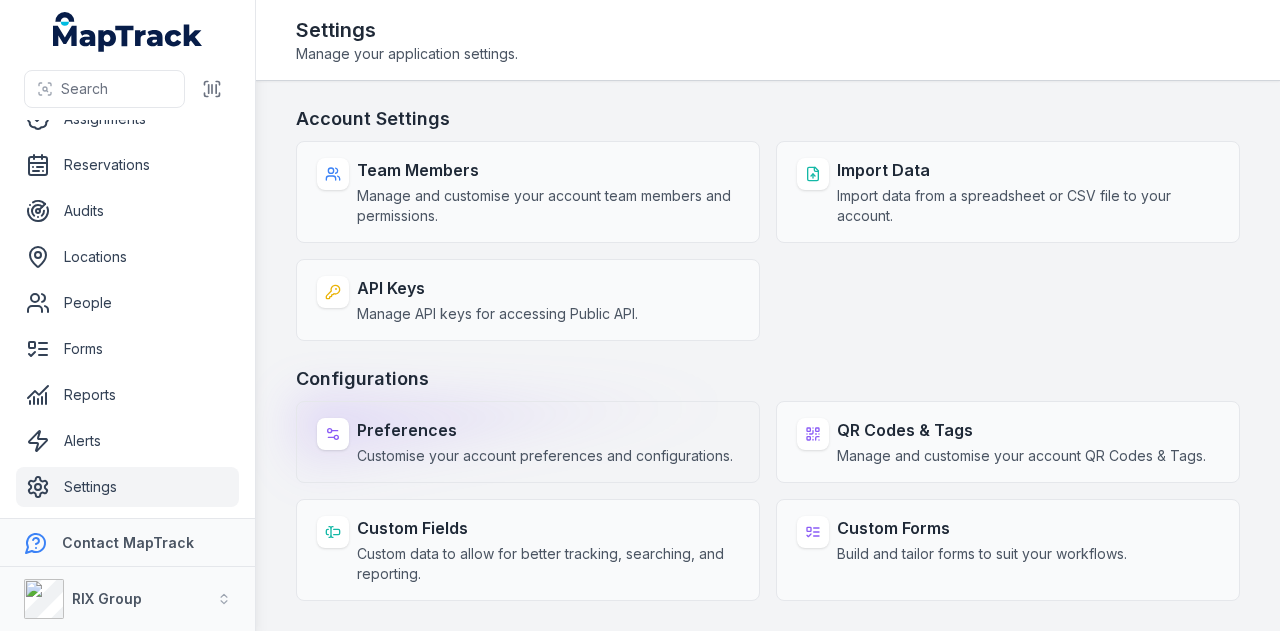 click on "Customise your account preferences and configurations." at bounding box center [545, 456] 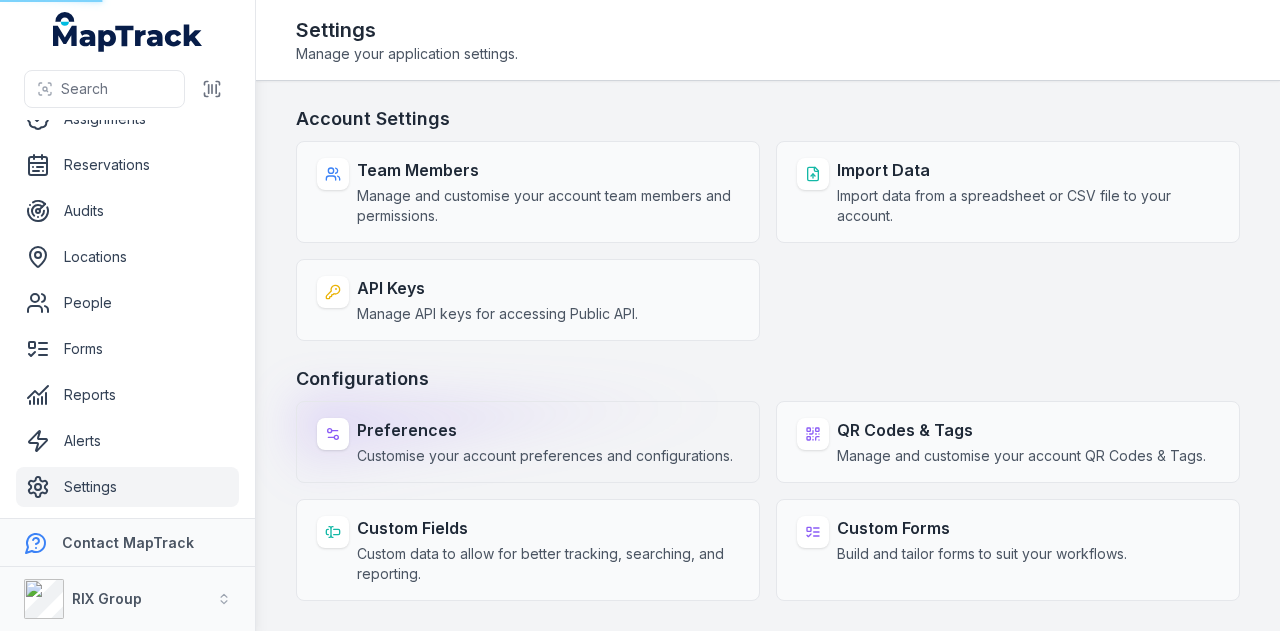select on "***" 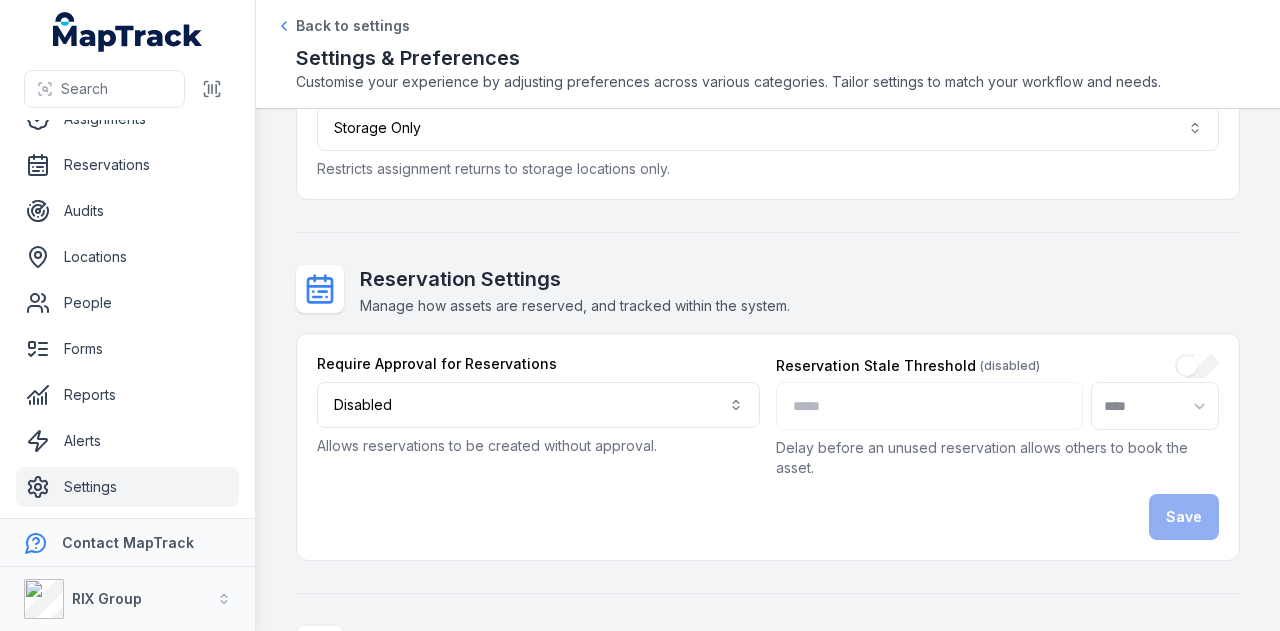 scroll, scrollTop: 0, scrollLeft: 0, axis: both 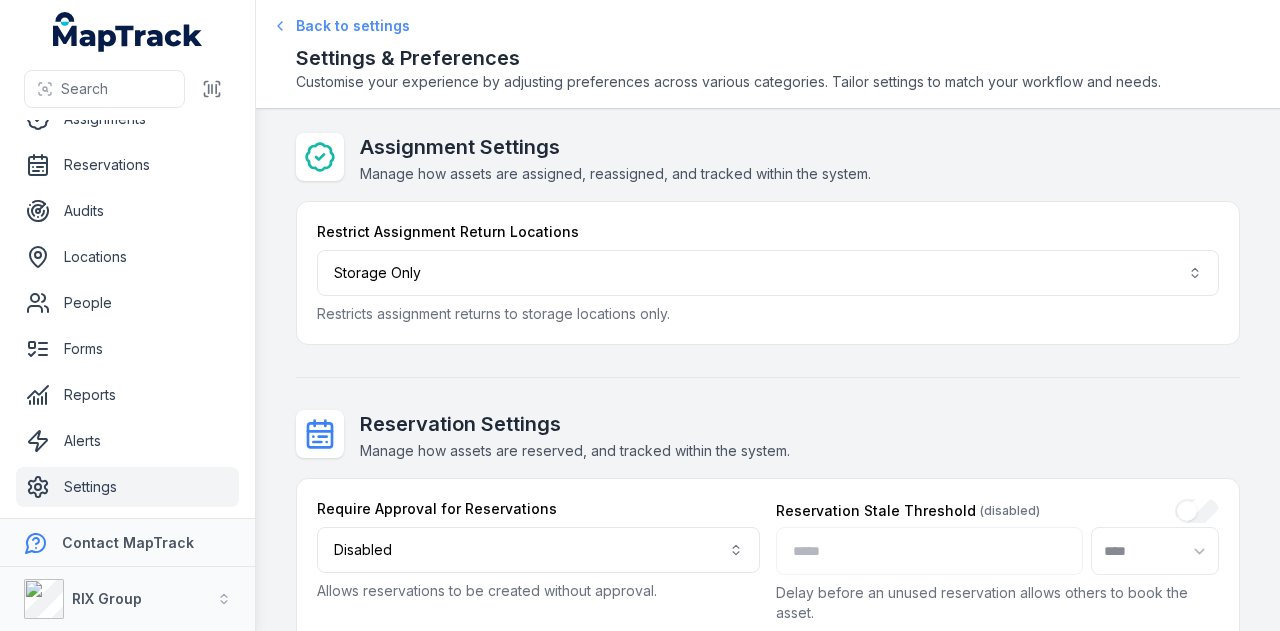 click on "Back to settings" at bounding box center (353, 26) 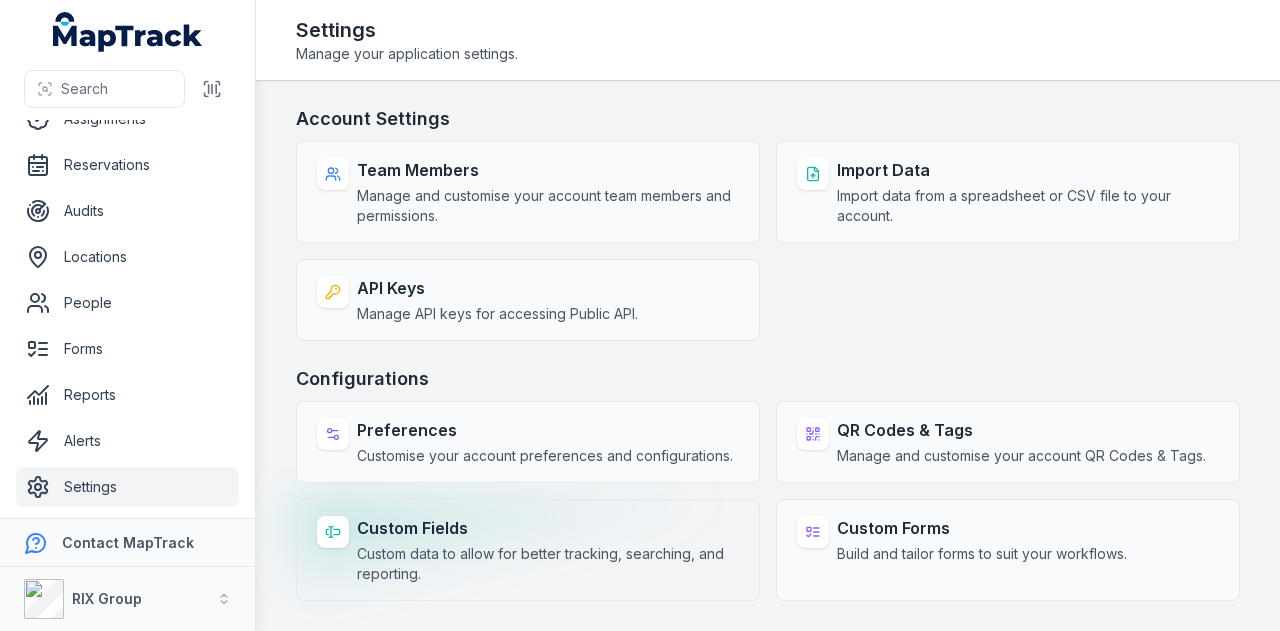 click on "Custom Fields" at bounding box center [548, 528] 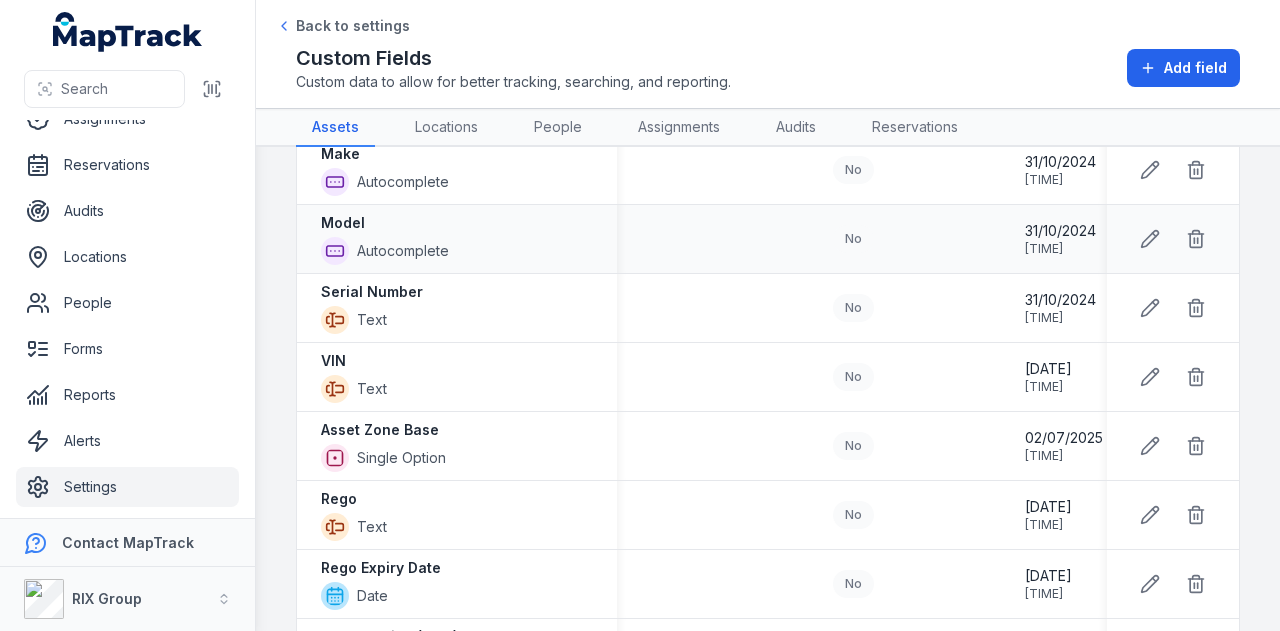 scroll, scrollTop: 0, scrollLeft: 0, axis: both 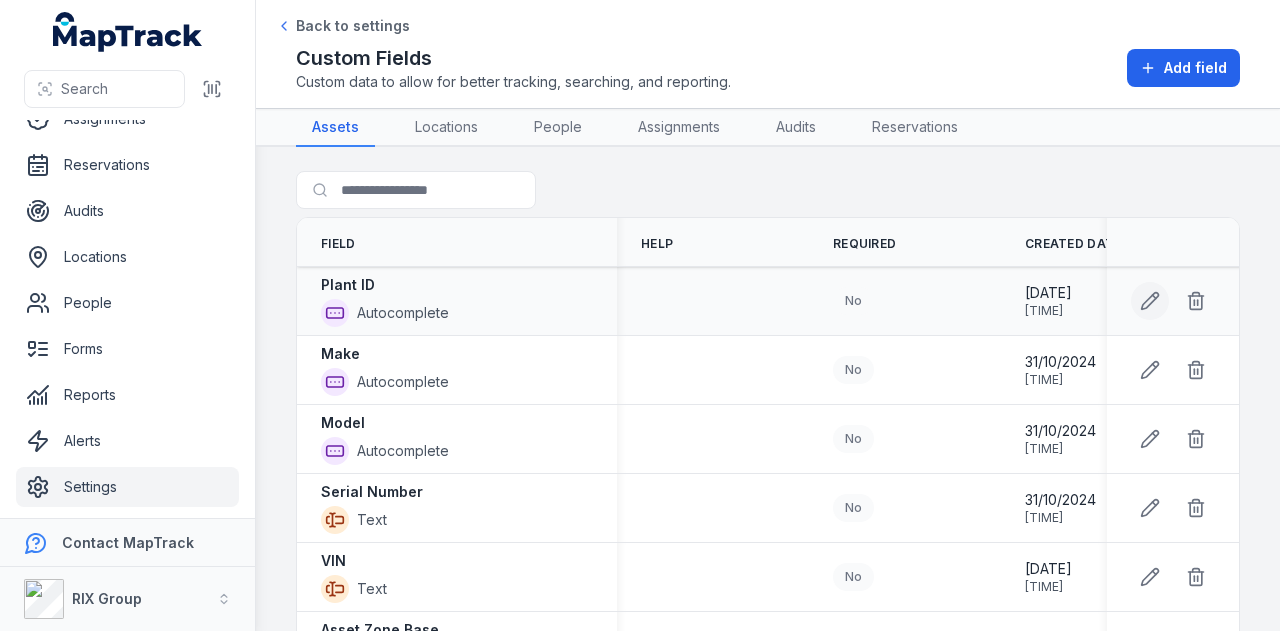 click 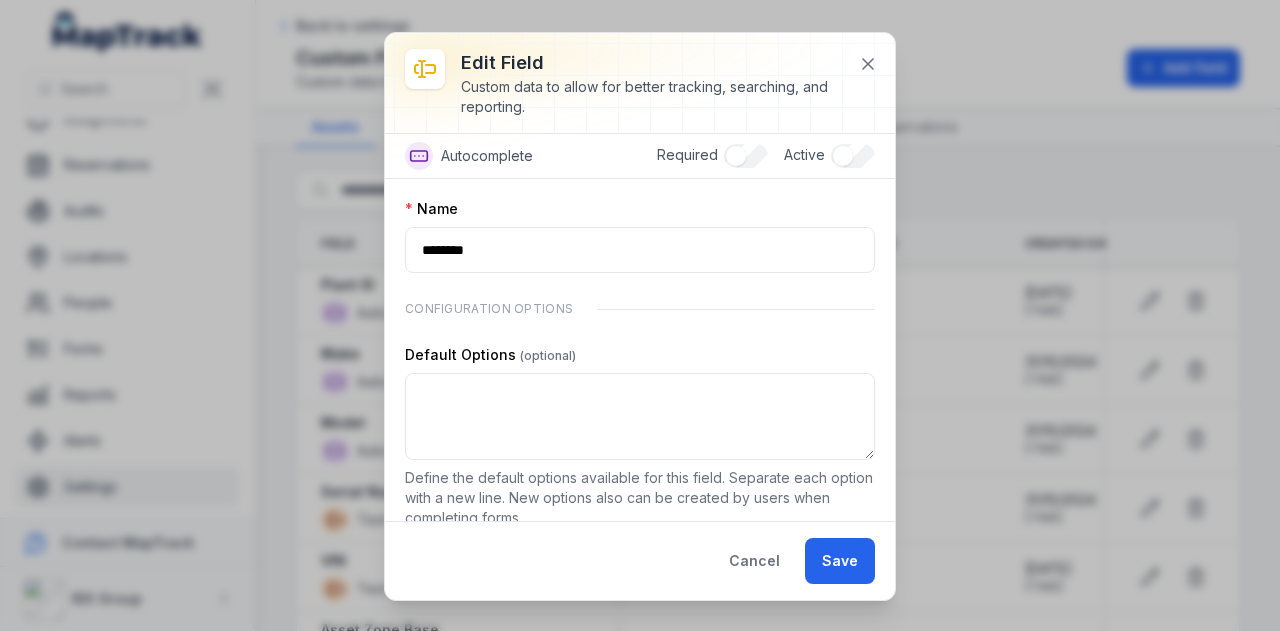 scroll, scrollTop: 355, scrollLeft: 0, axis: vertical 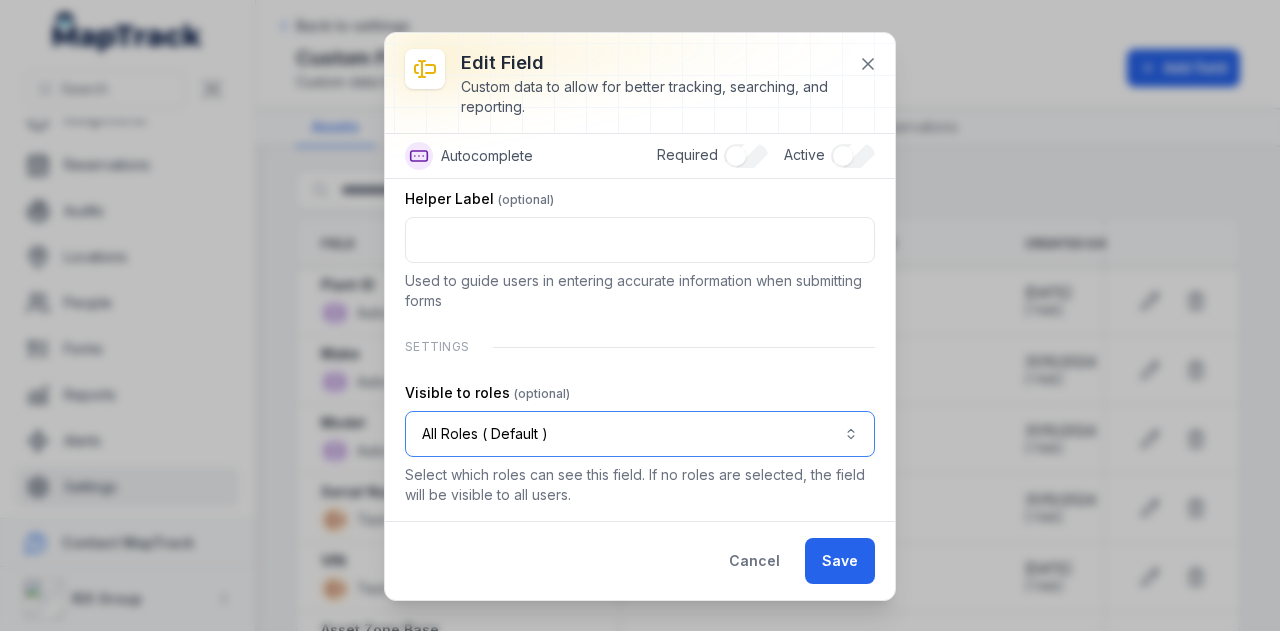 click on "All Roles ( Default )" at bounding box center [640, 434] 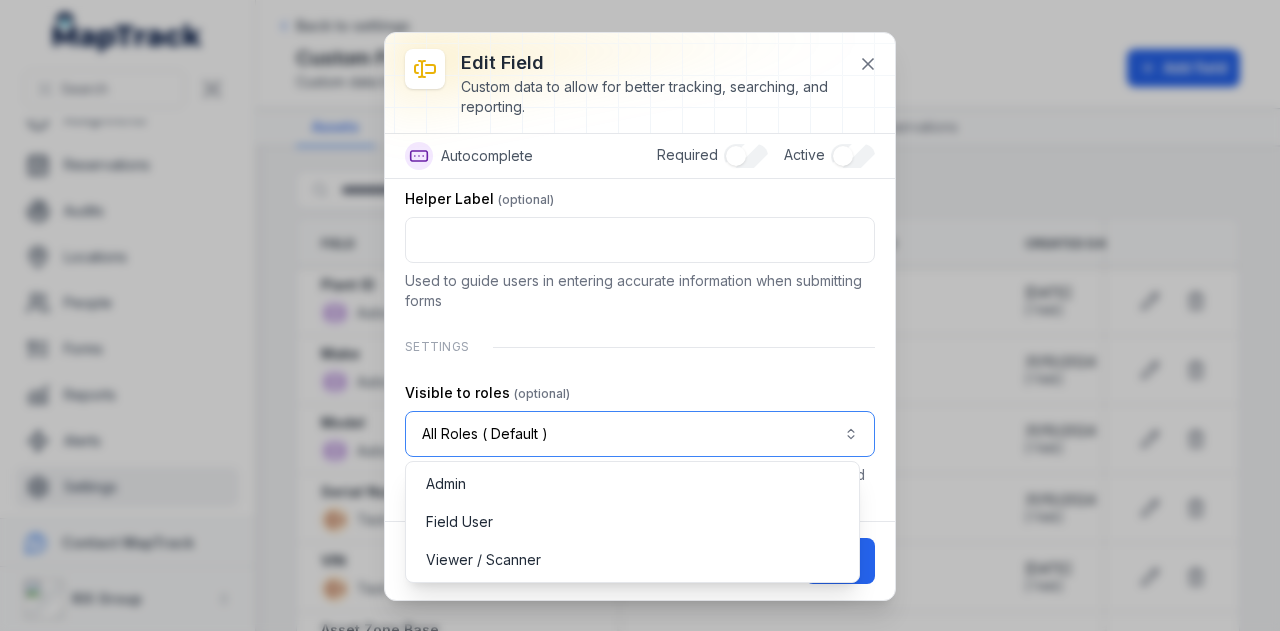 click on "All Roles ( Default )" at bounding box center (640, 434) 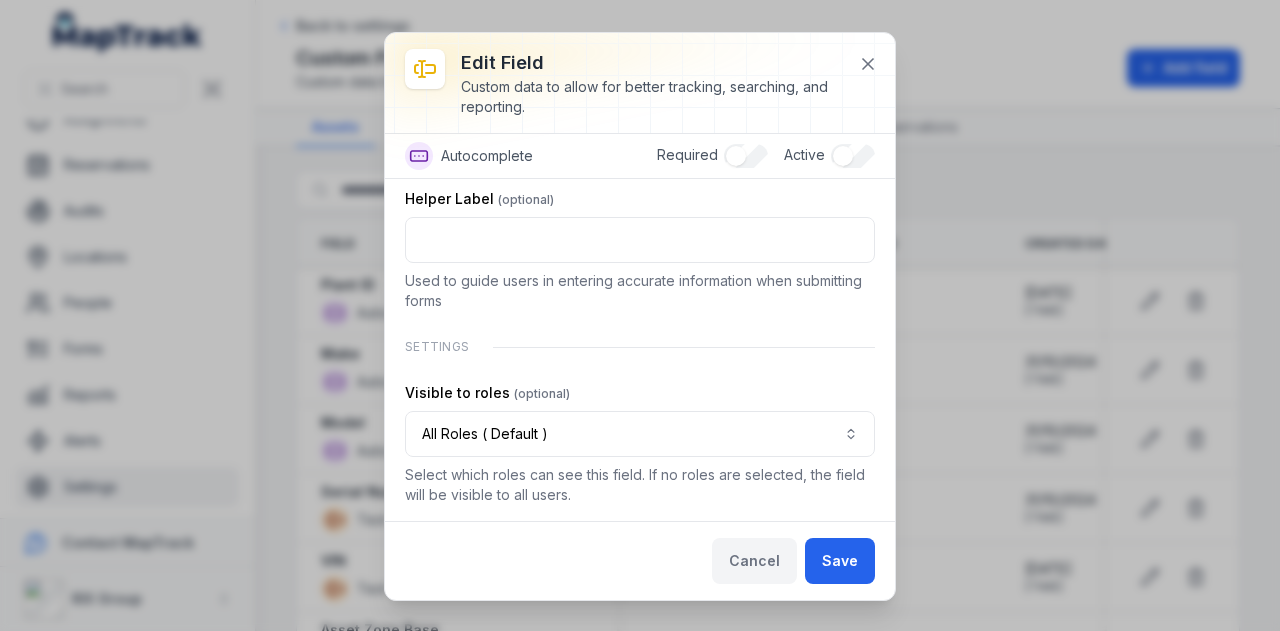 click on "Cancel" at bounding box center (754, 561) 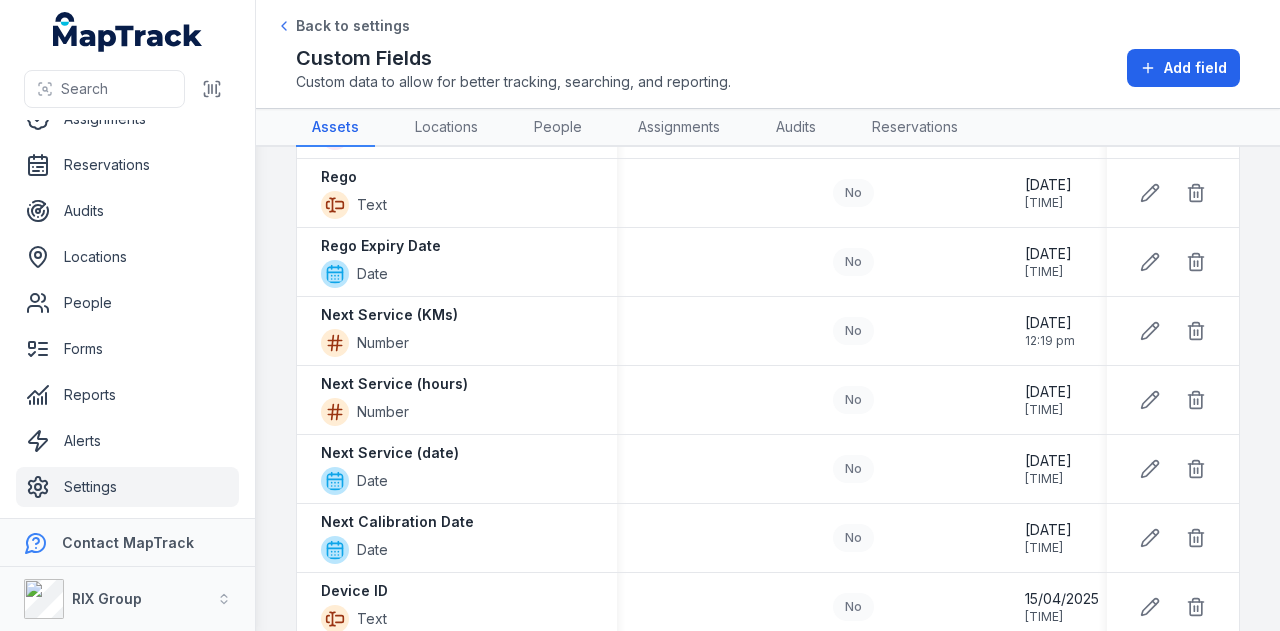scroll, scrollTop: 442, scrollLeft: 0, axis: vertical 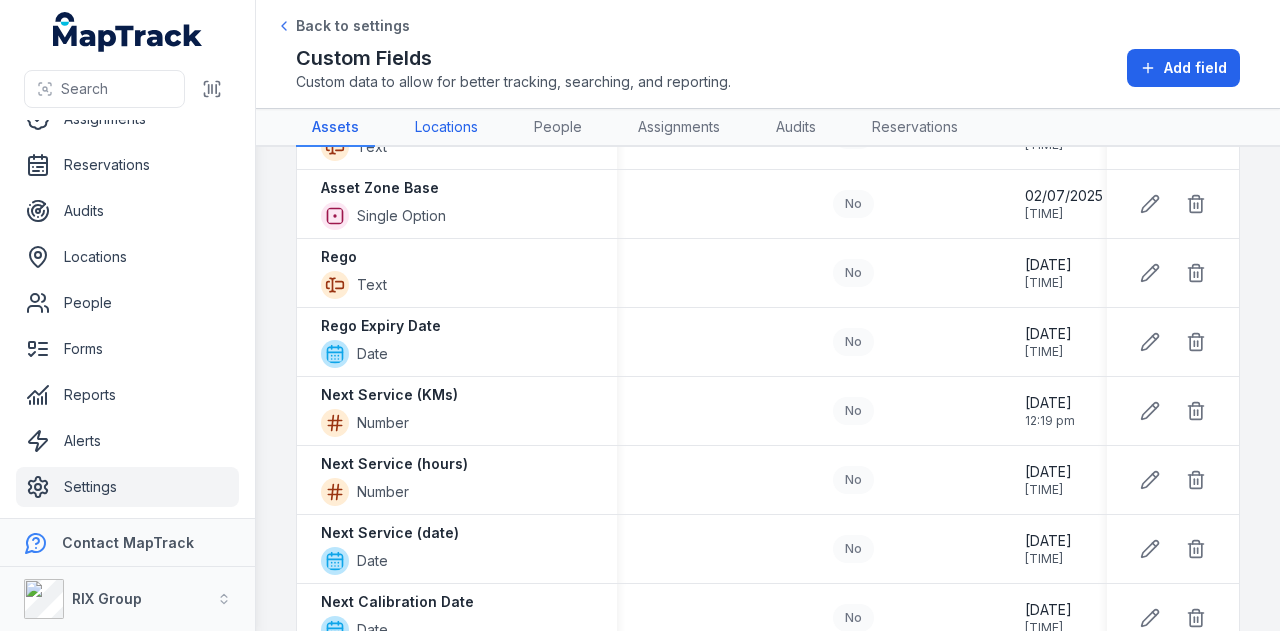click on "Locations" at bounding box center (446, 128) 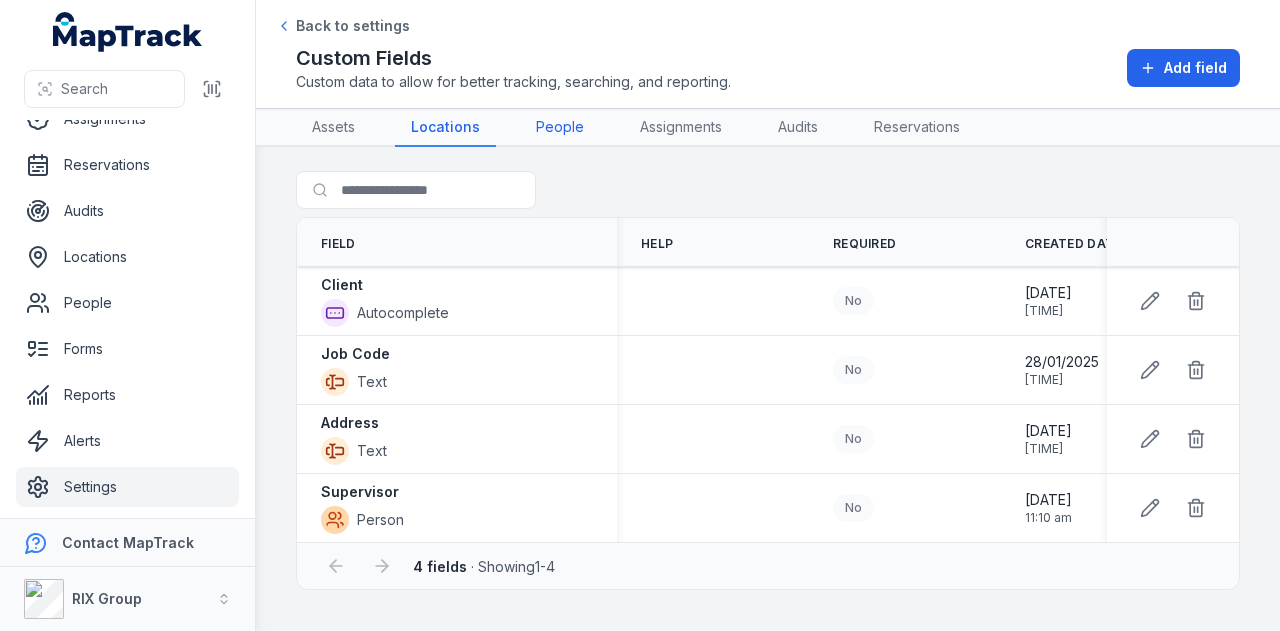click on "People" at bounding box center [560, 128] 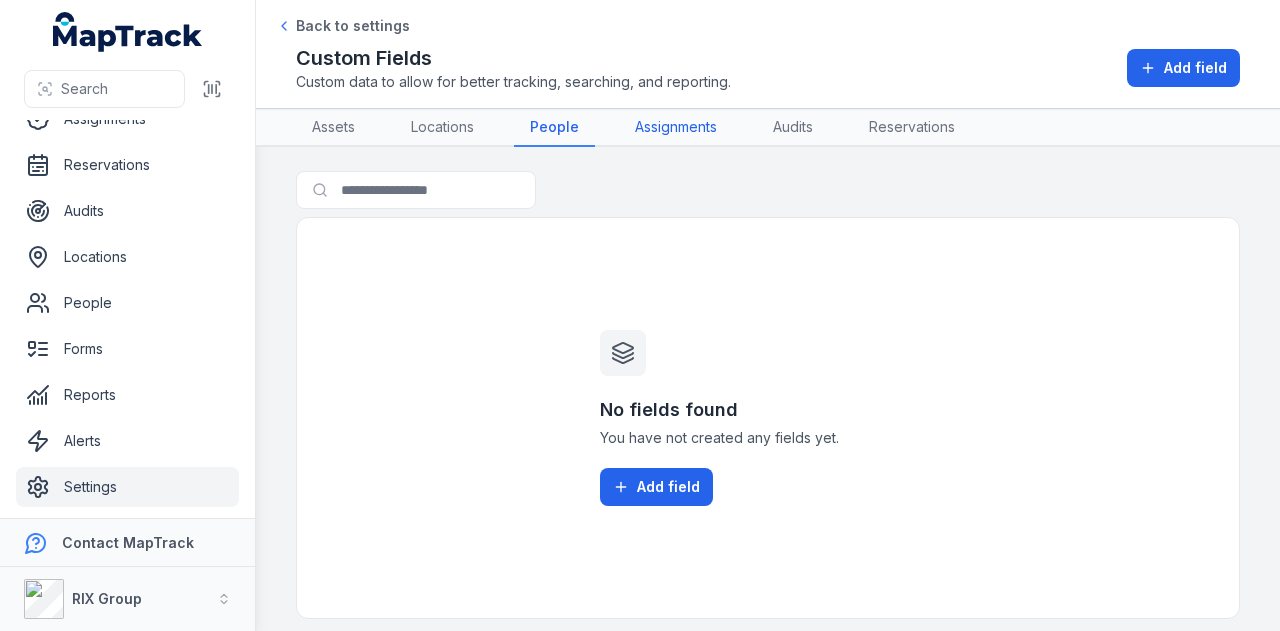 click on "Assignments" at bounding box center (676, 128) 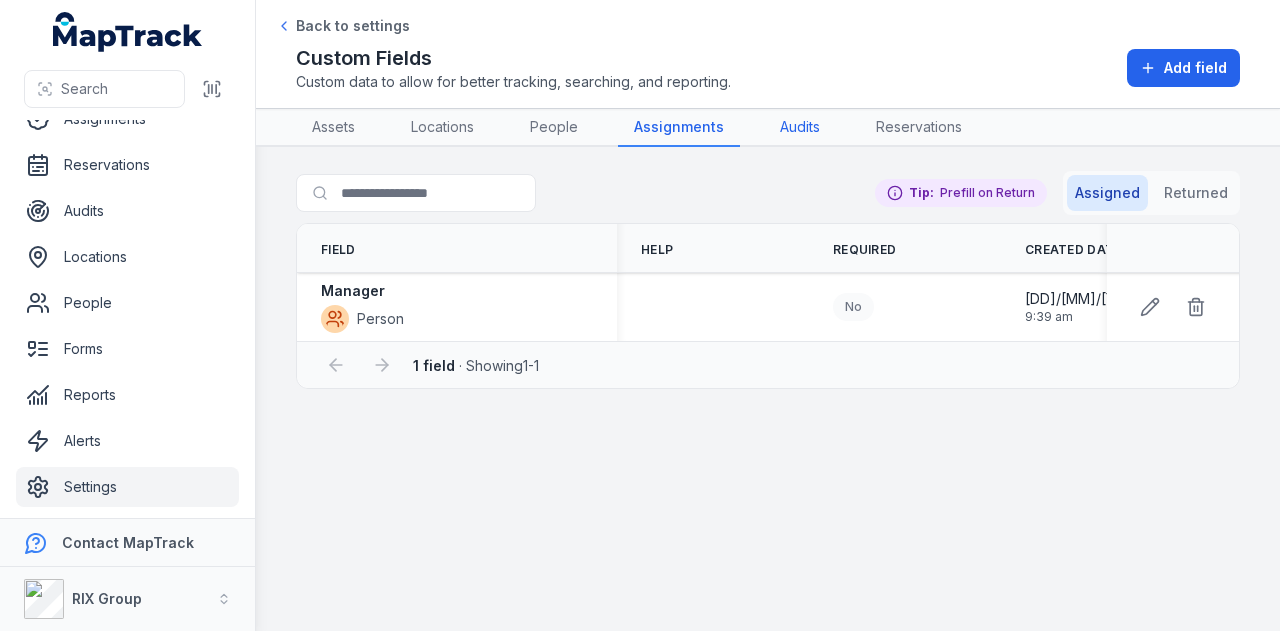 click on "Audits" at bounding box center [800, 128] 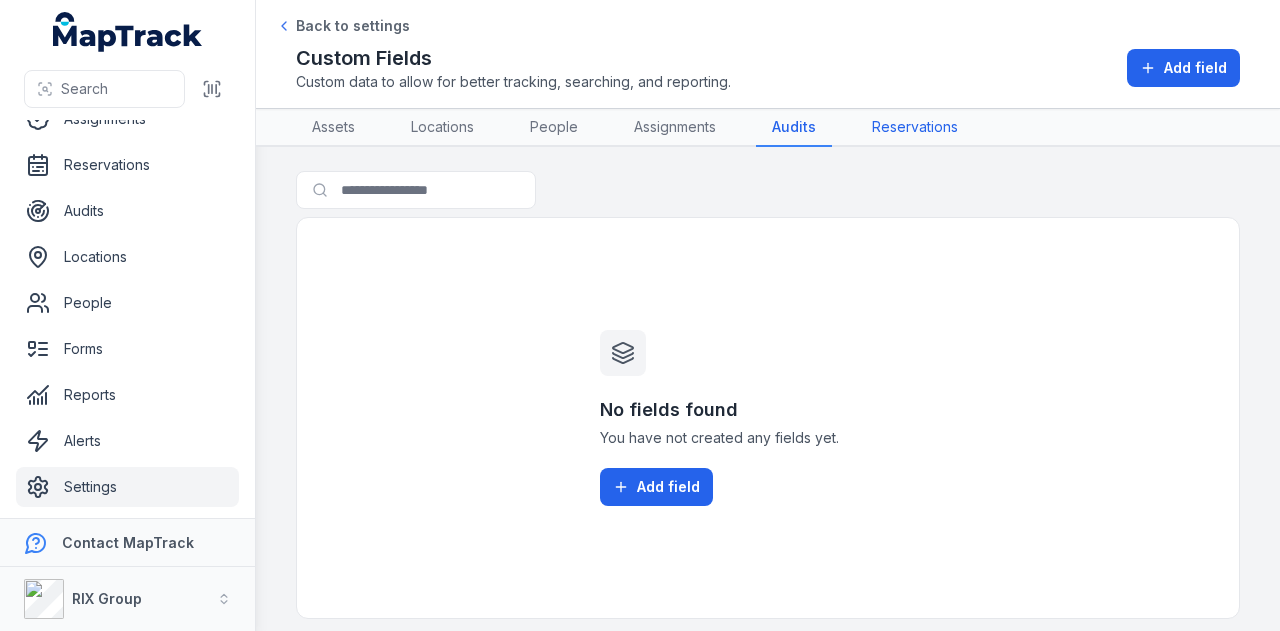 click on "Reservations" at bounding box center (915, 128) 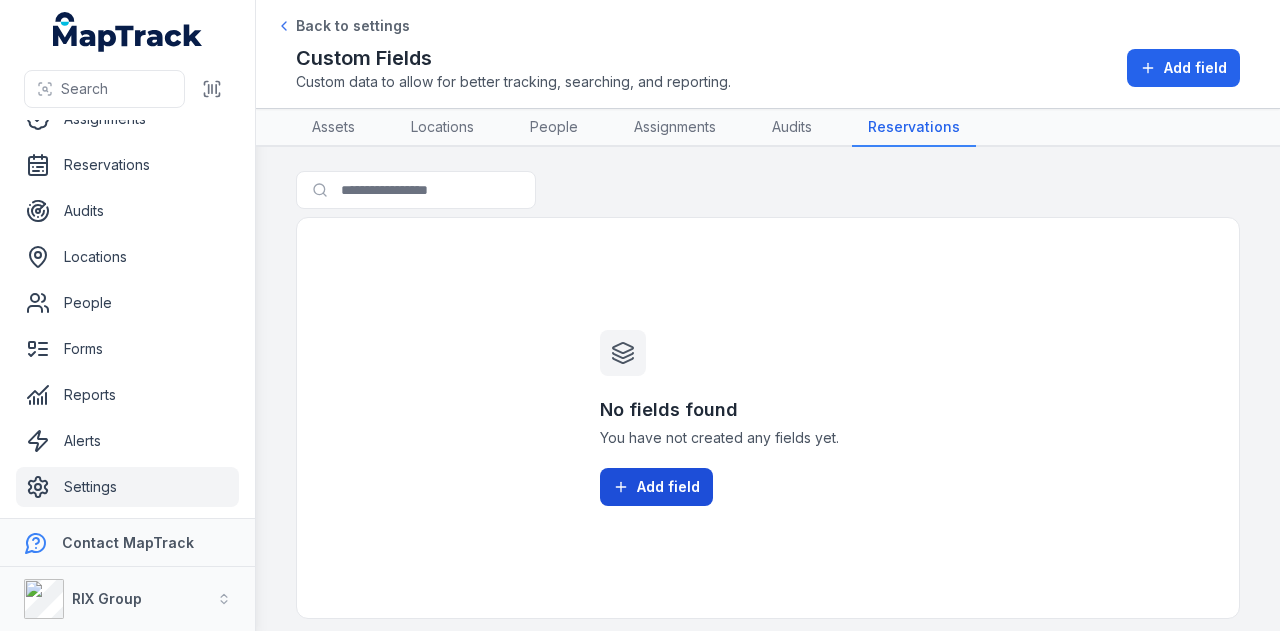 click on "Add field" at bounding box center (668, 487) 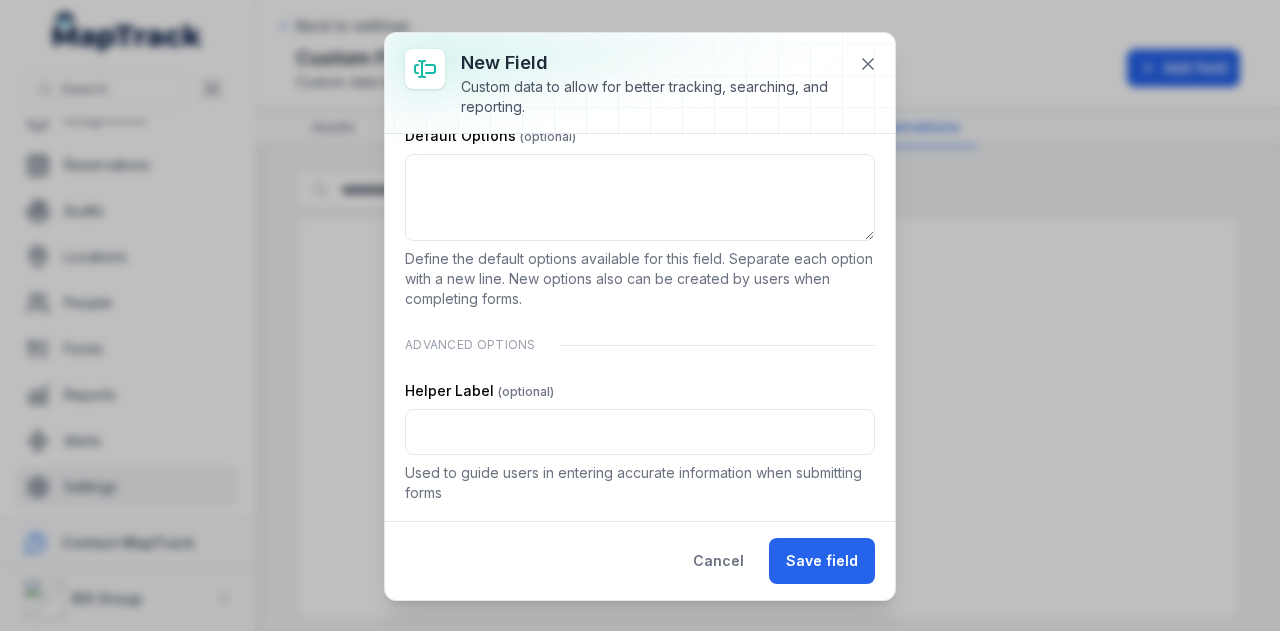 scroll, scrollTop: 0, scrollLeft: 0, axis: both 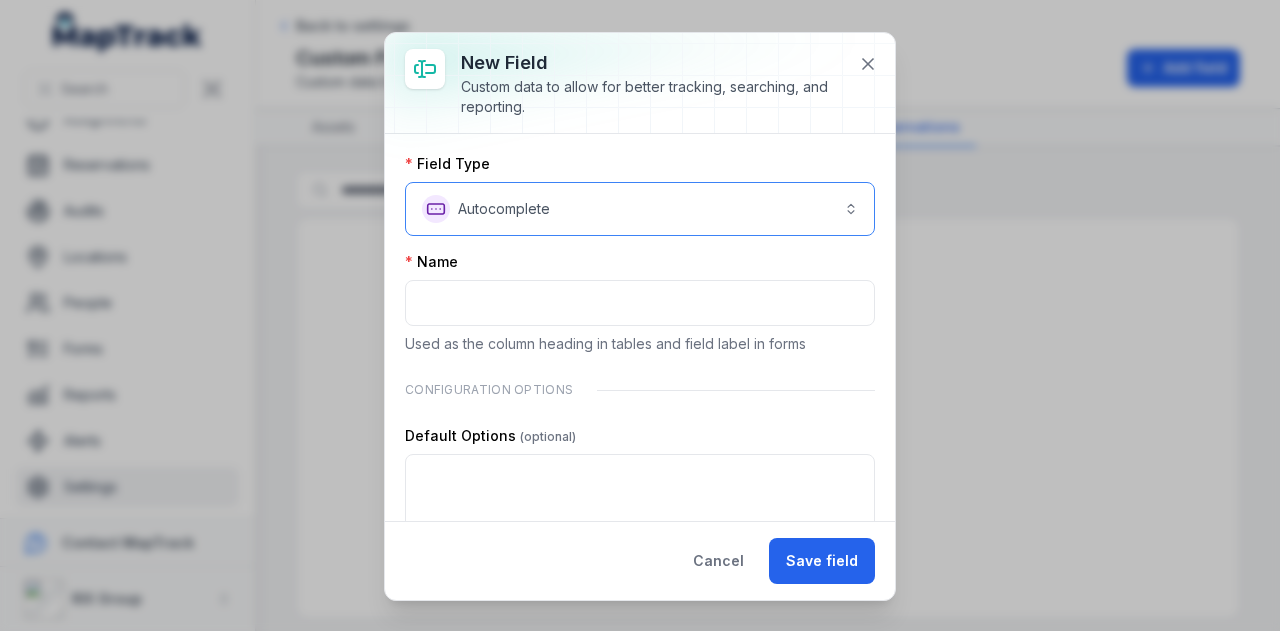 click on "**********" at bounding box center (640, 209) 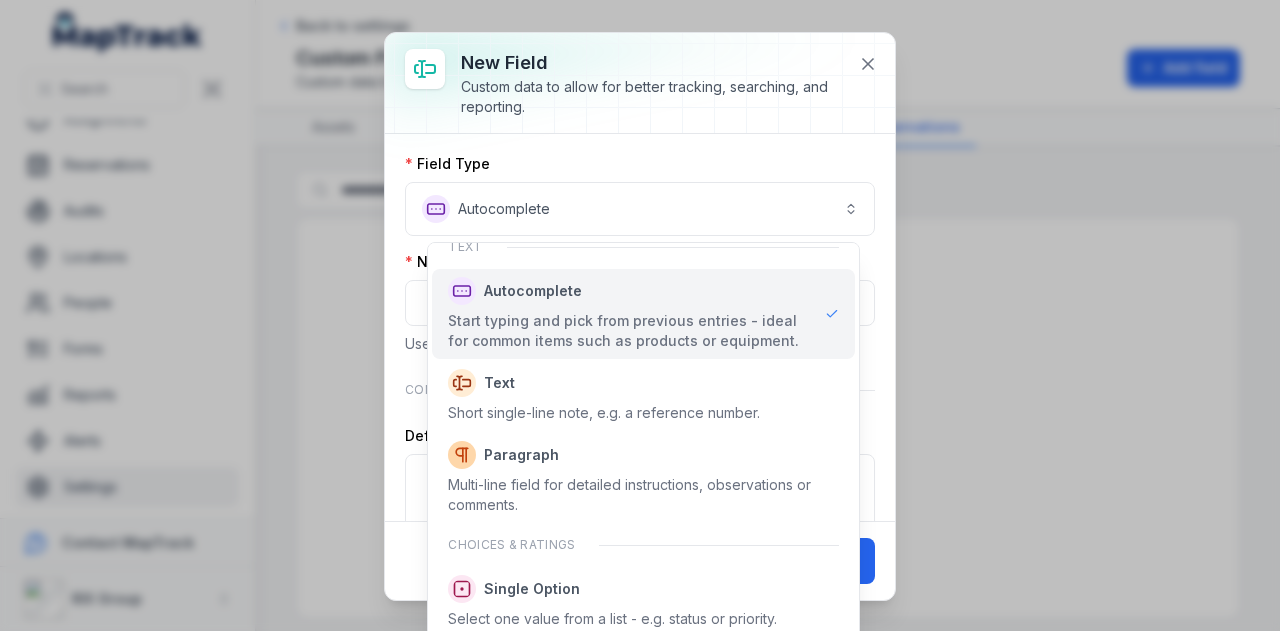 scroll, scrollTop: 0, scrollLeft: 0, axis: both 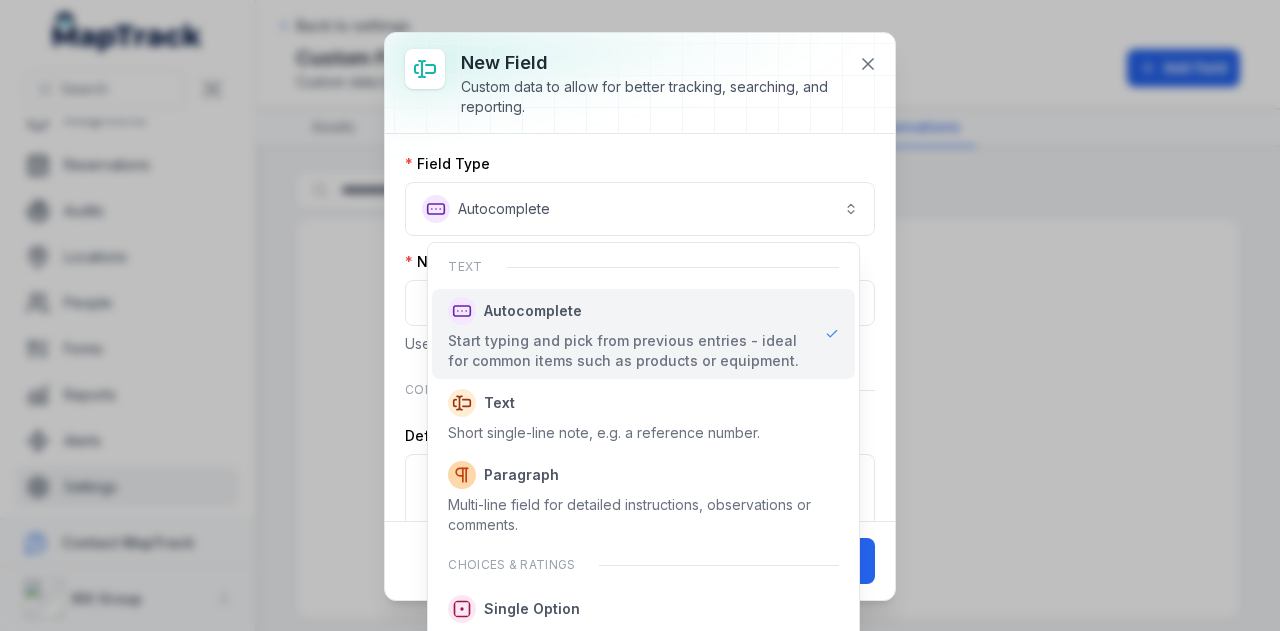 click on "**********" at bounding box center [640, 316] 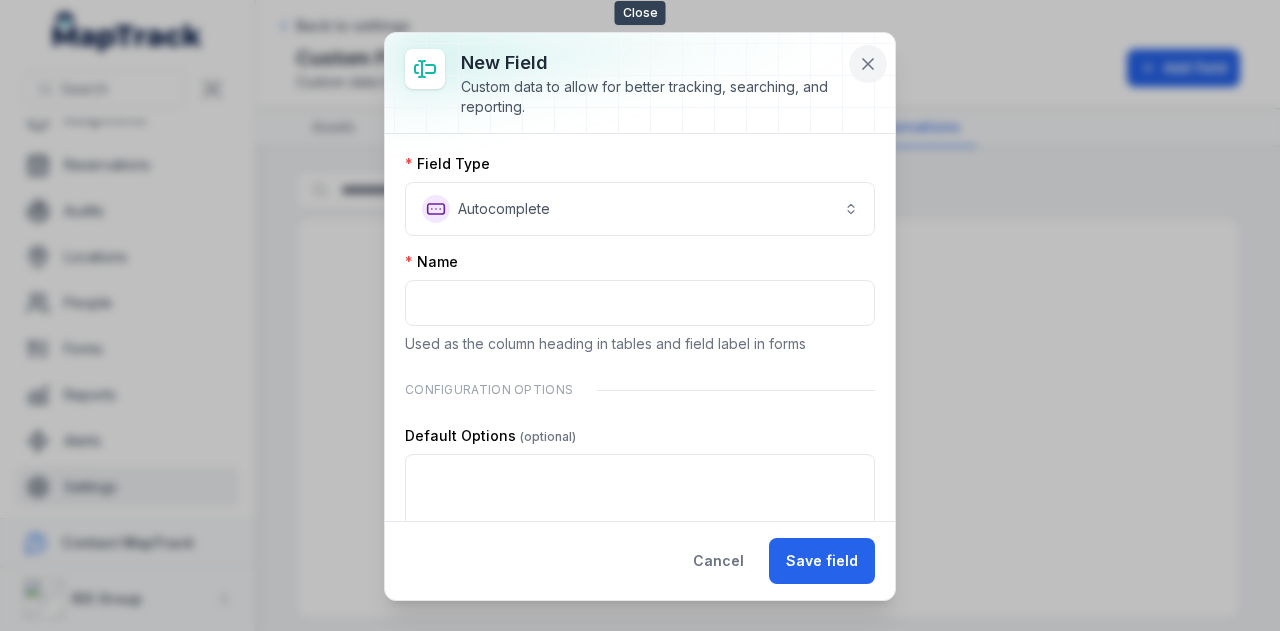click 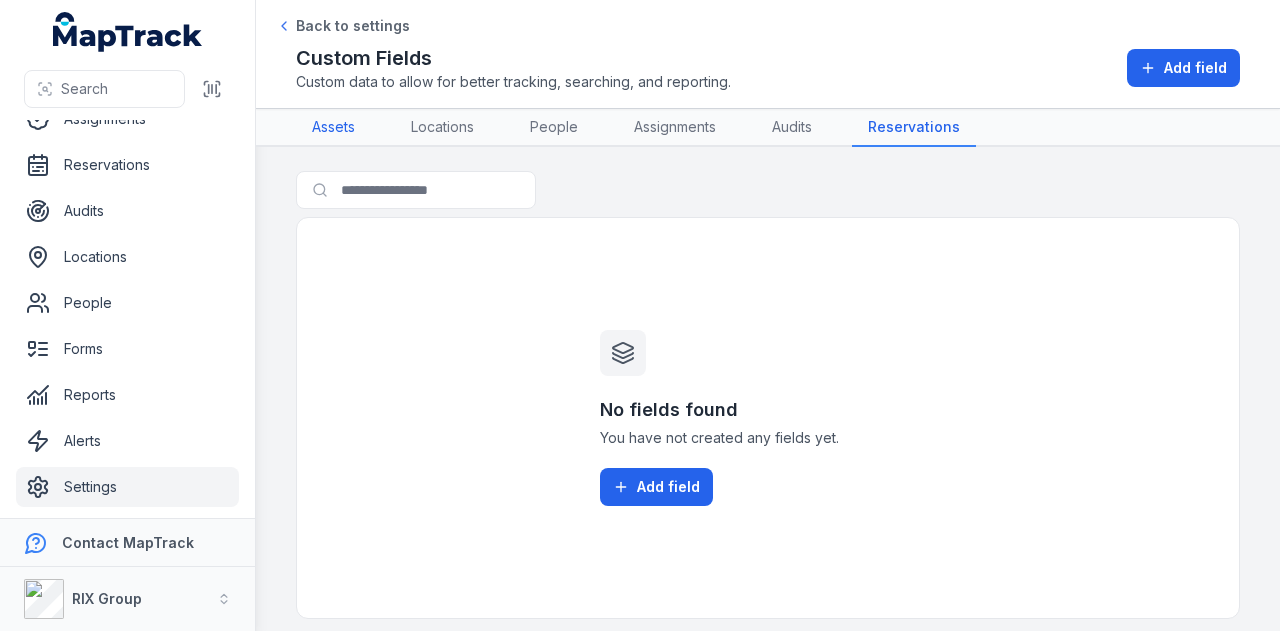 click on "Assets" at bounding box center [333, 128] 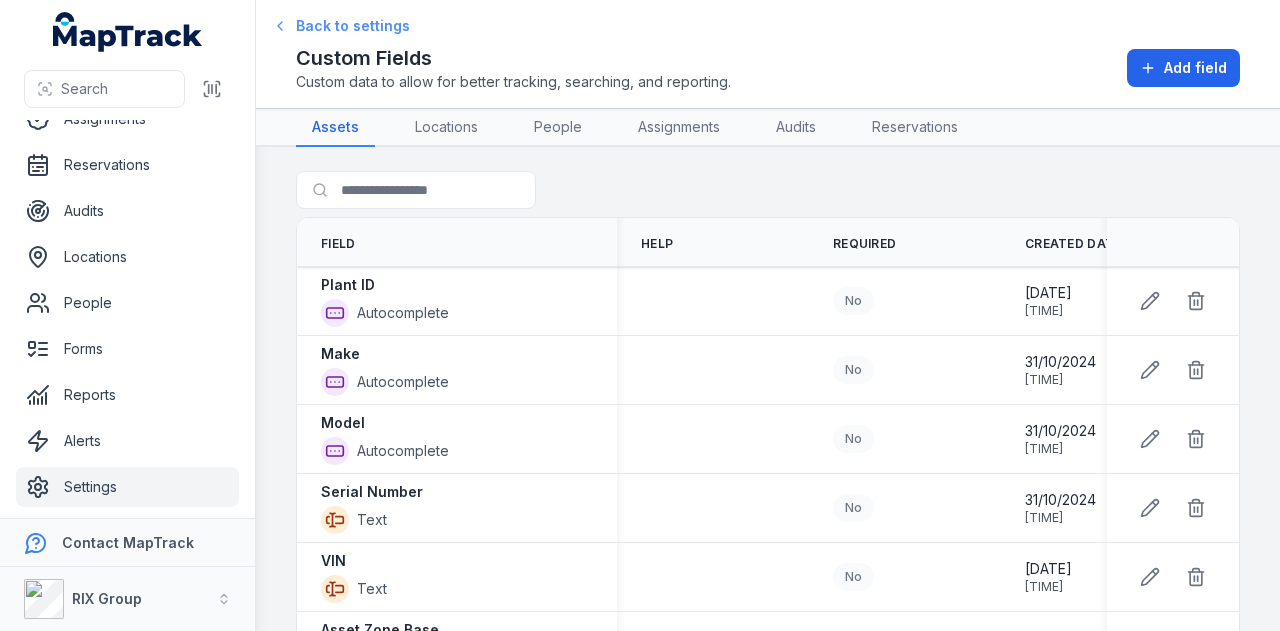 click on "Back to settings" at bounding box center [353, 26] 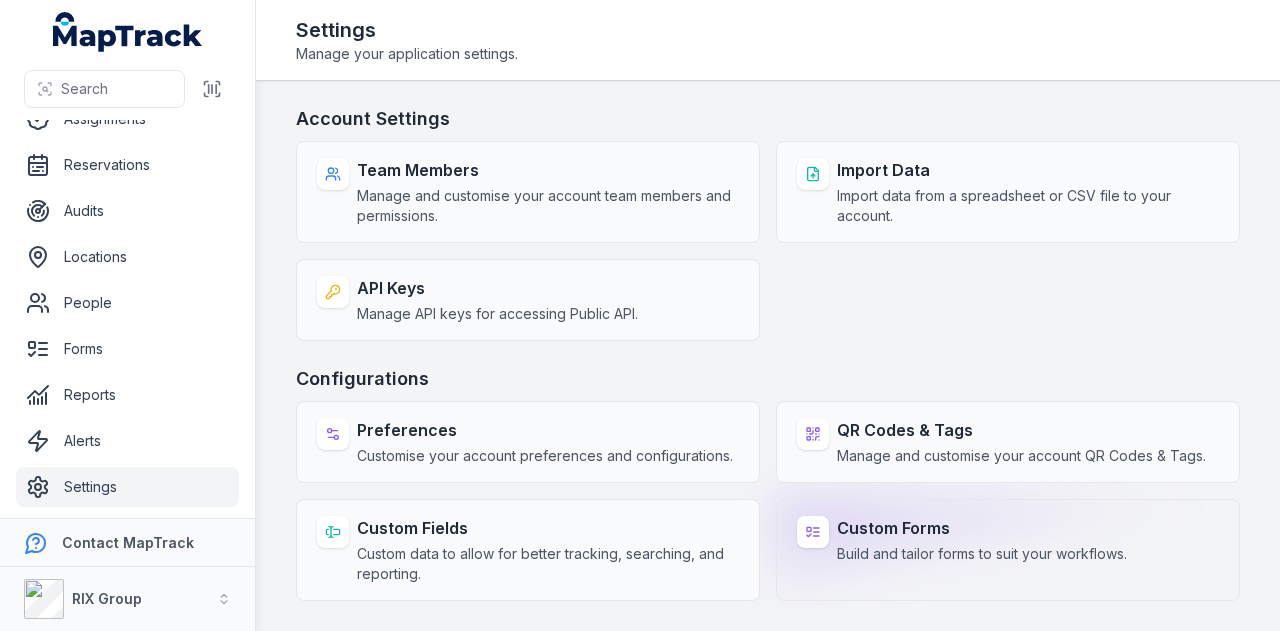 click on "Build and tailor forms to suit your workflows." at bounding box center (982, 554) 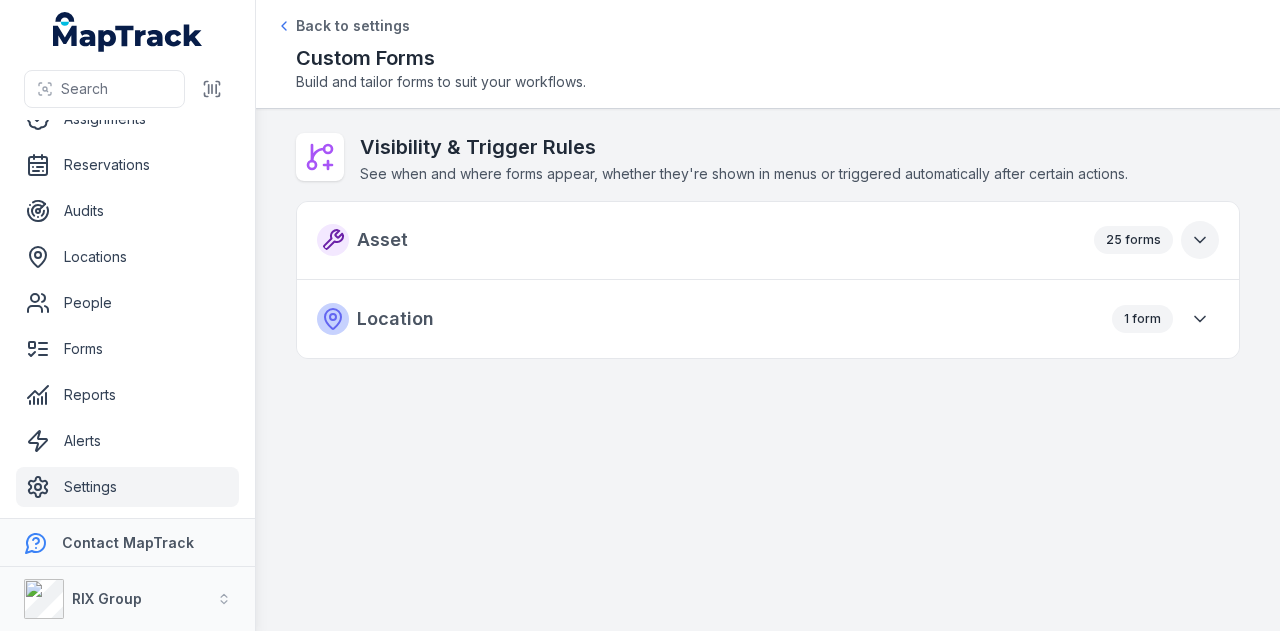 click 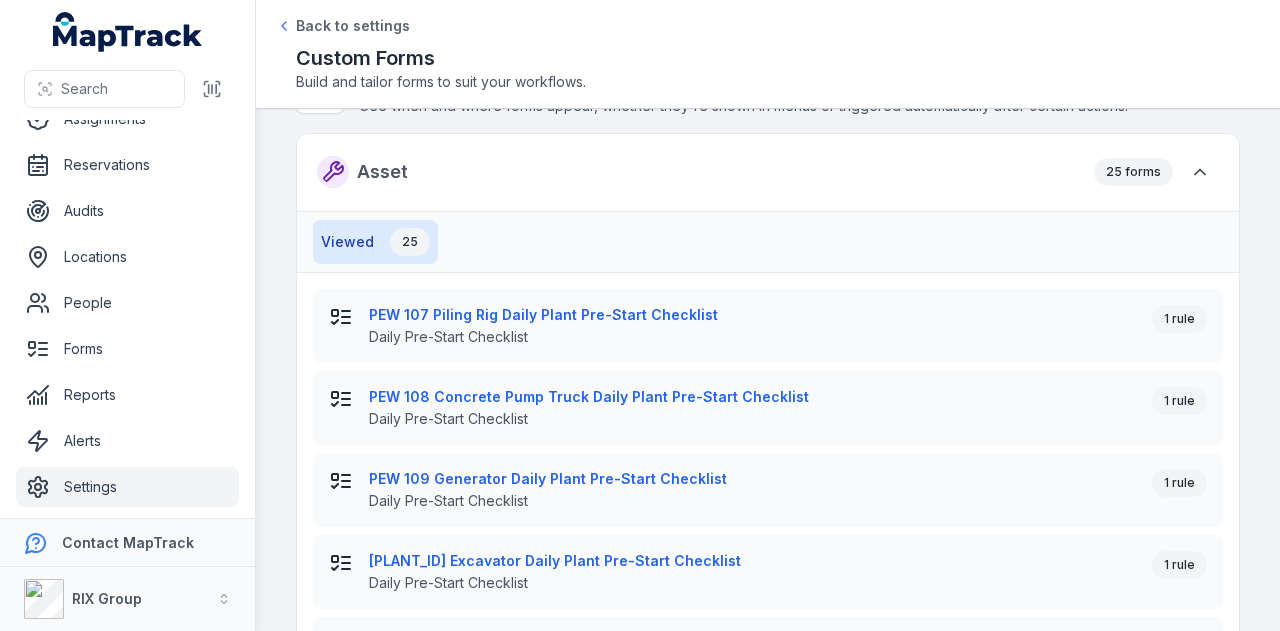 scroll, scrollTop: 100, scrollLeft: 0, axis: vertical 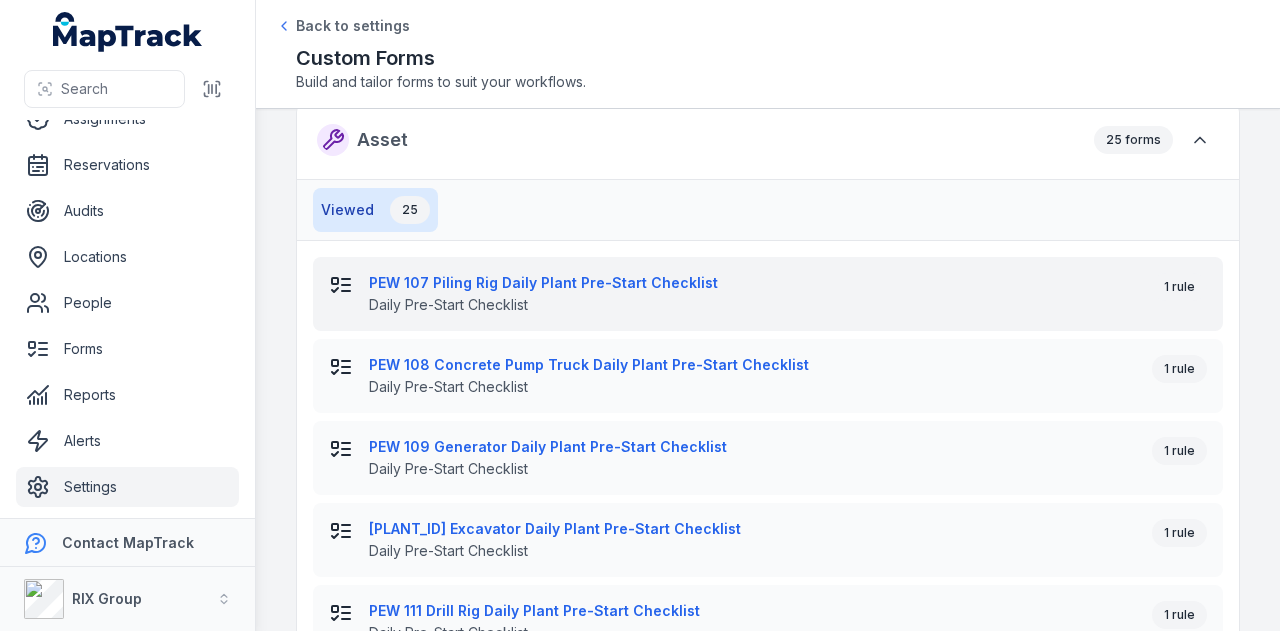click on "PEW 107 Piling Rig Daily Plant Pre-Start Checklist" at bounding box center [752, 283] 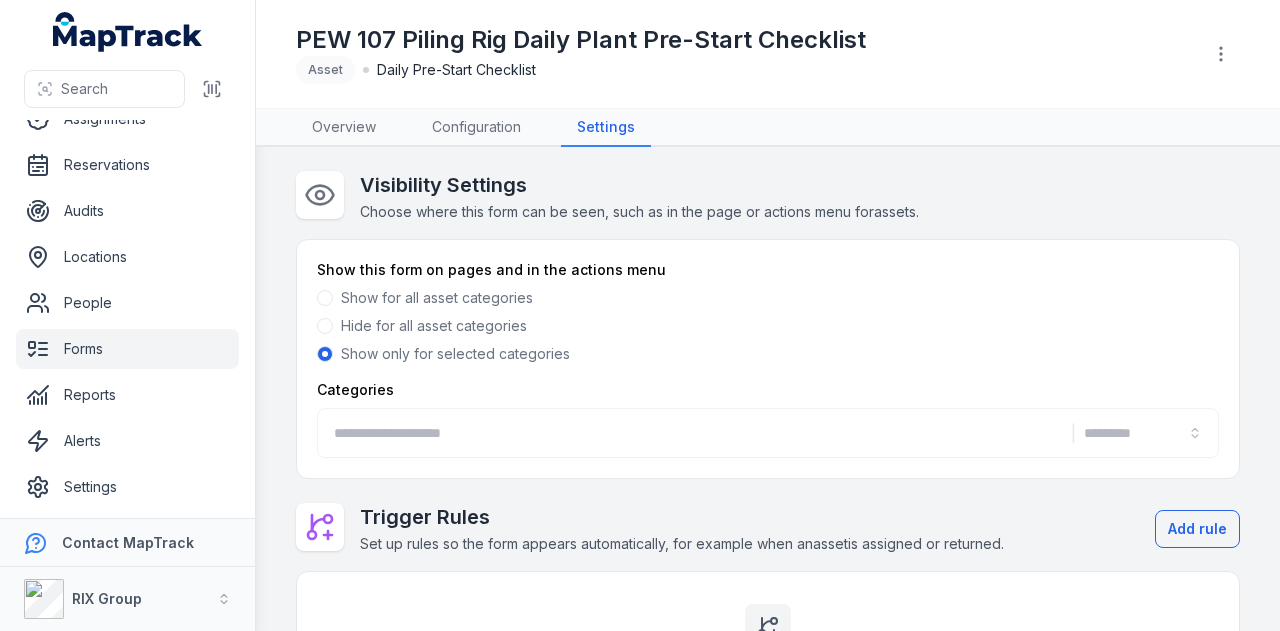 type on "**********" 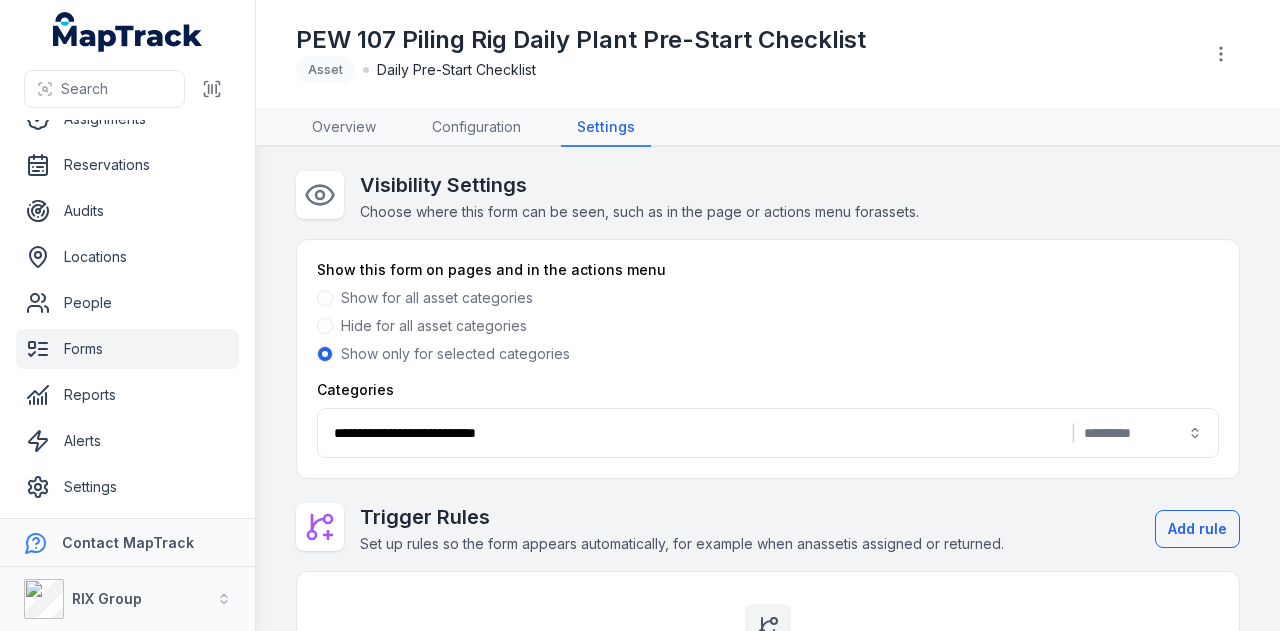 scroll, scrollTop: 0, scrollLeft: 0, axis: both 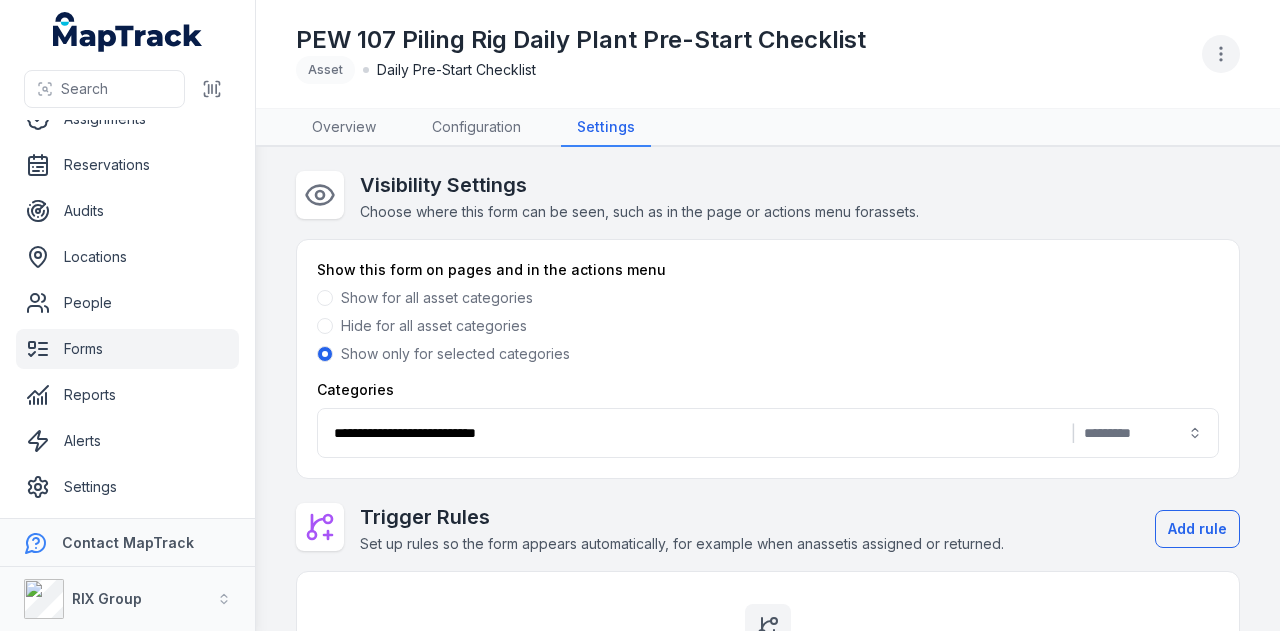 click 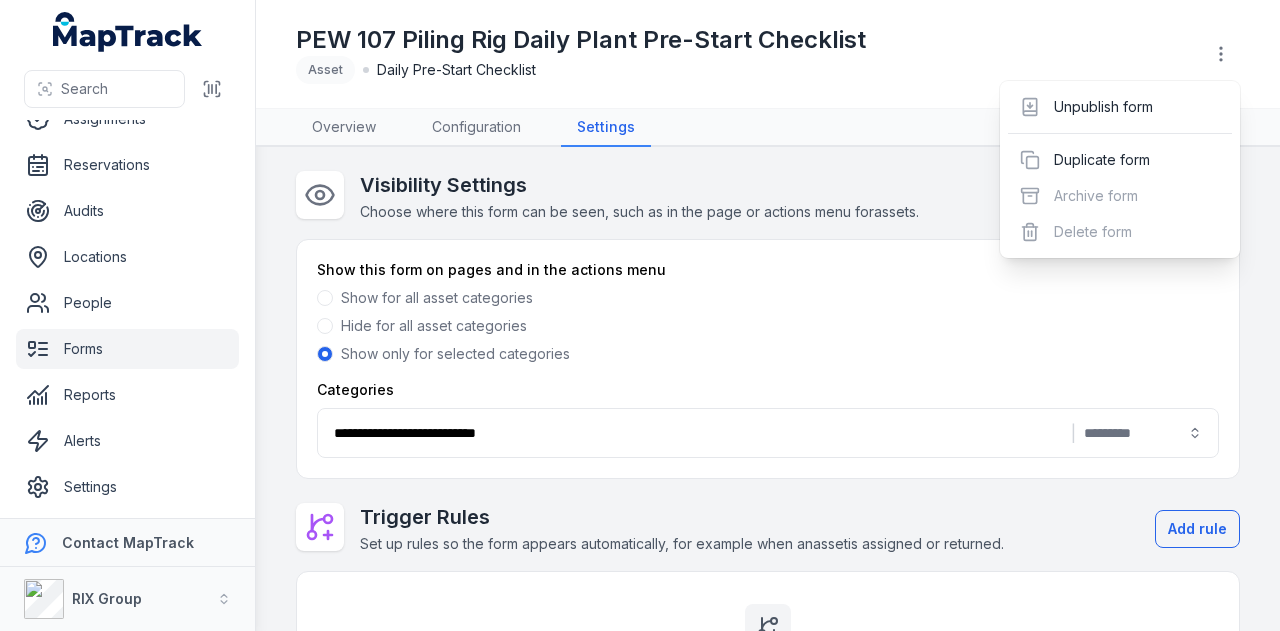 click on "PEW 107 Piling Rig Daily Plant Pre-Start Checklist Asset Daily Pre-Start Checklist" at bounding box center [768, 54] 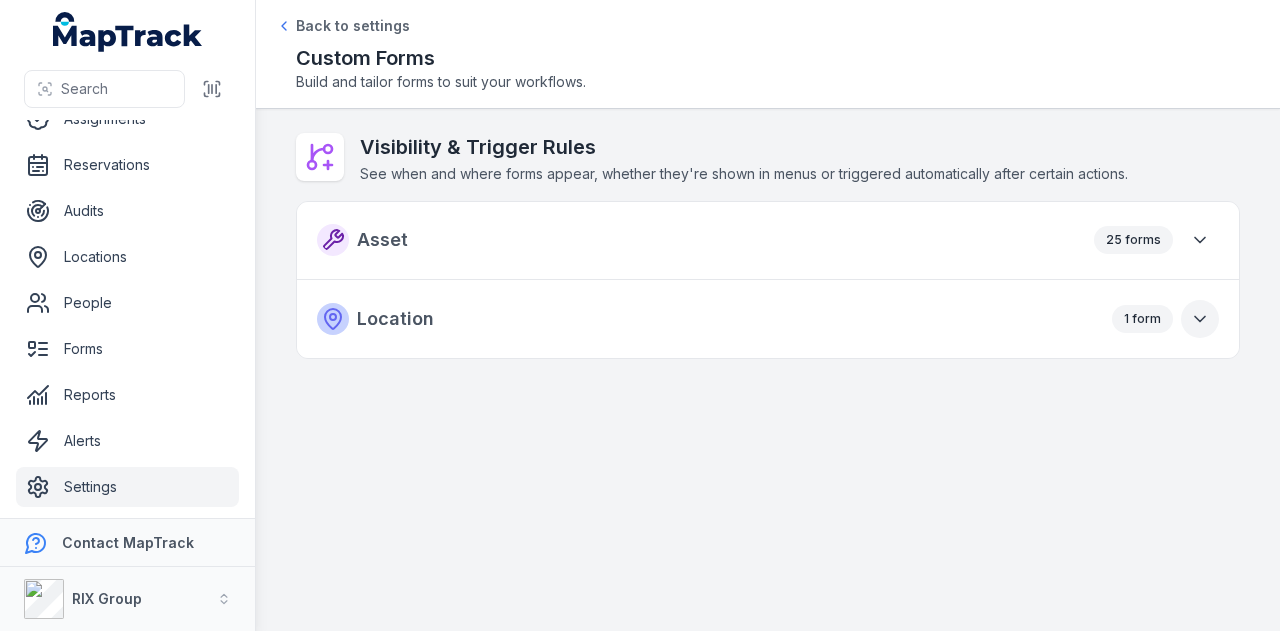 click 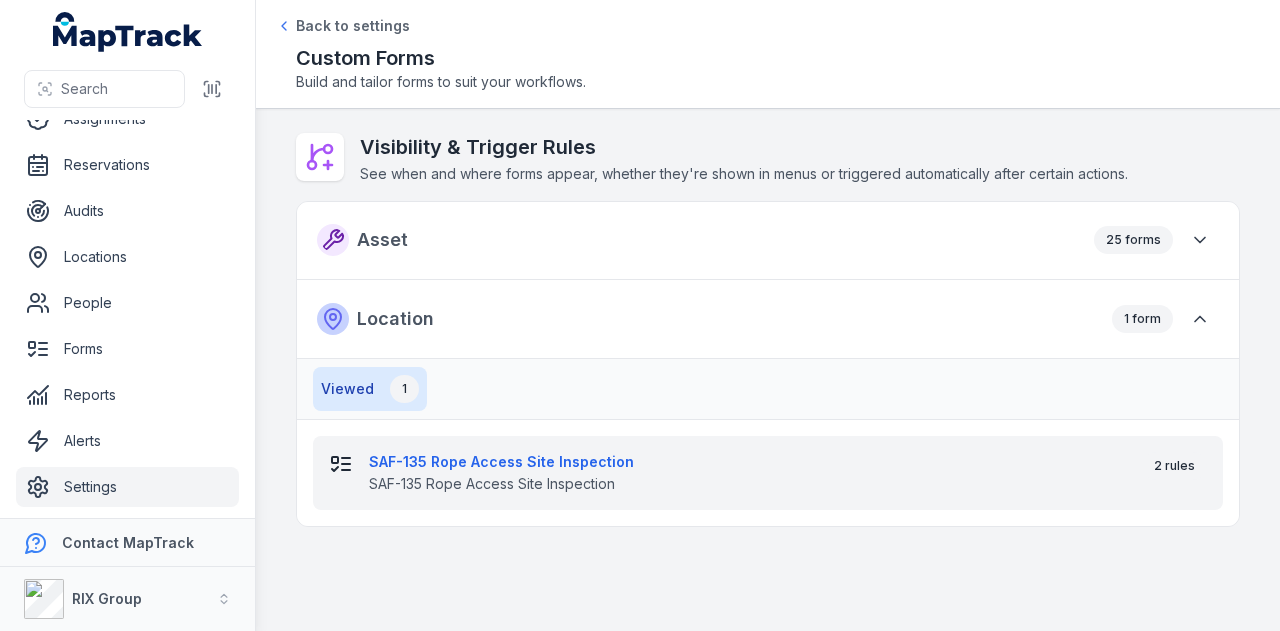 click on "2   rules" at bounding box center (1174, 466) 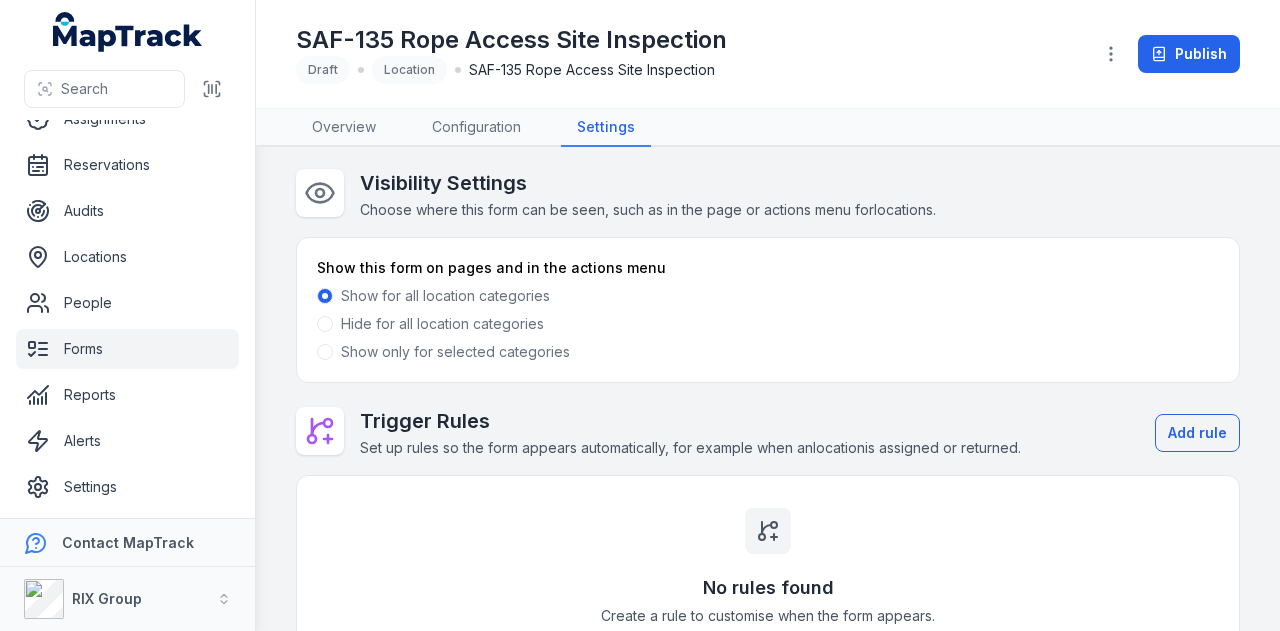 scroll, scrollTop: 0, scrollLeft: 0, axis: both 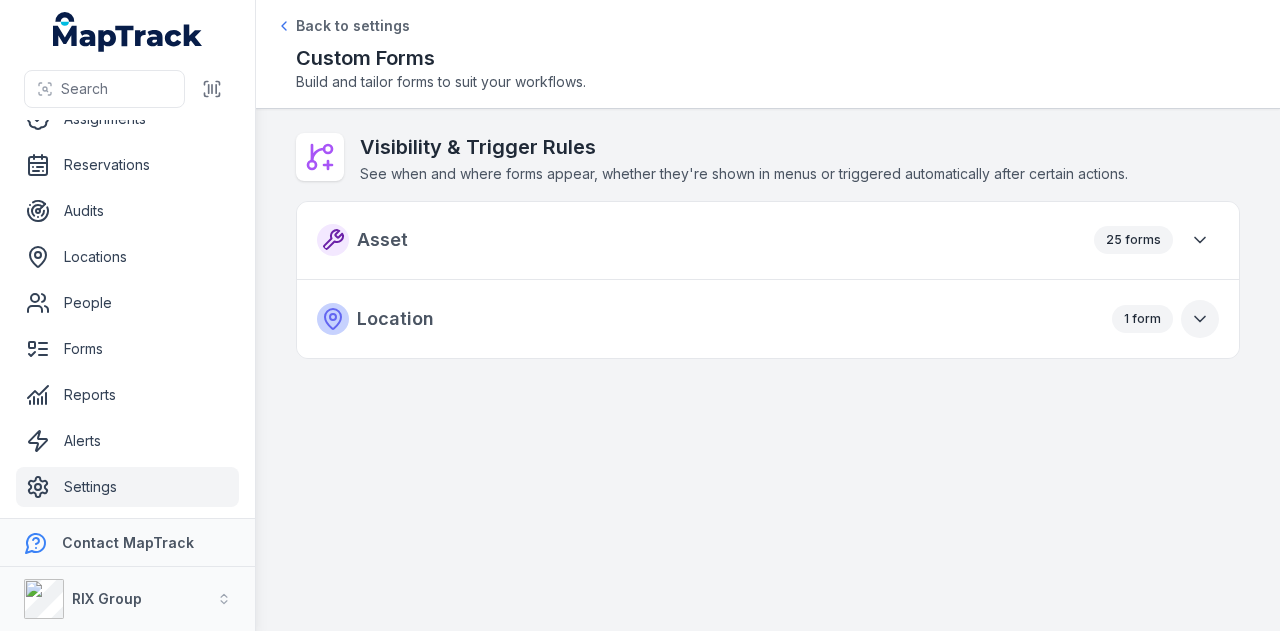 click 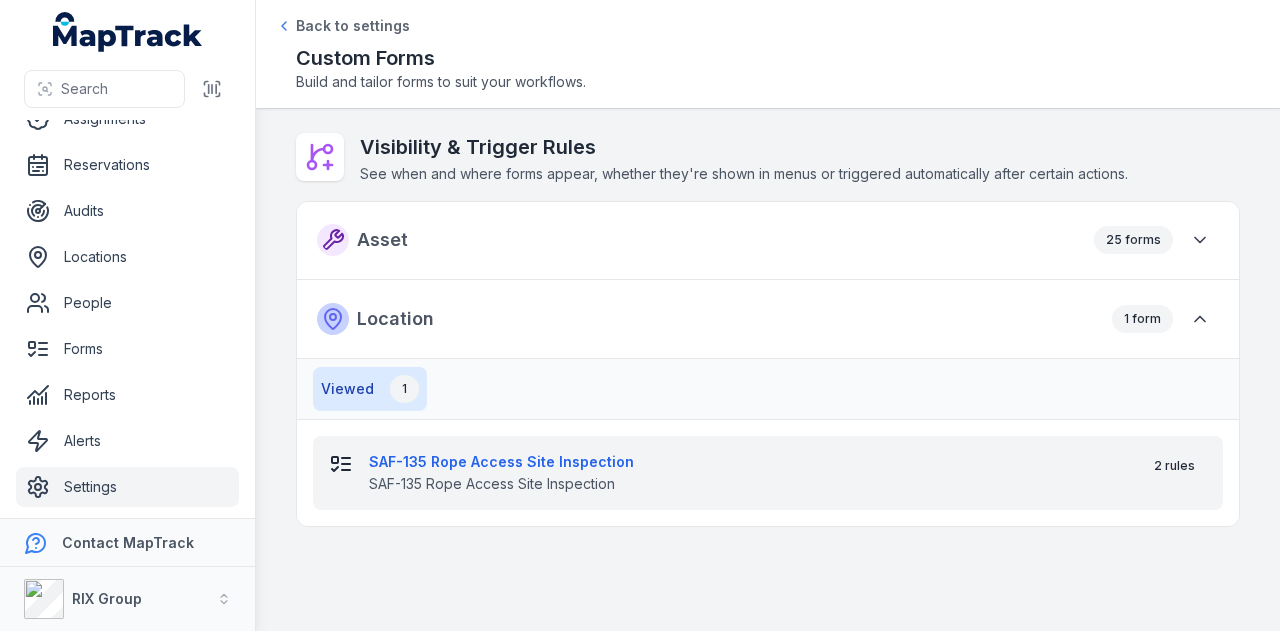 click on "SAF-135 Rope Access Site Inspection" at bounding box center [747, 462] 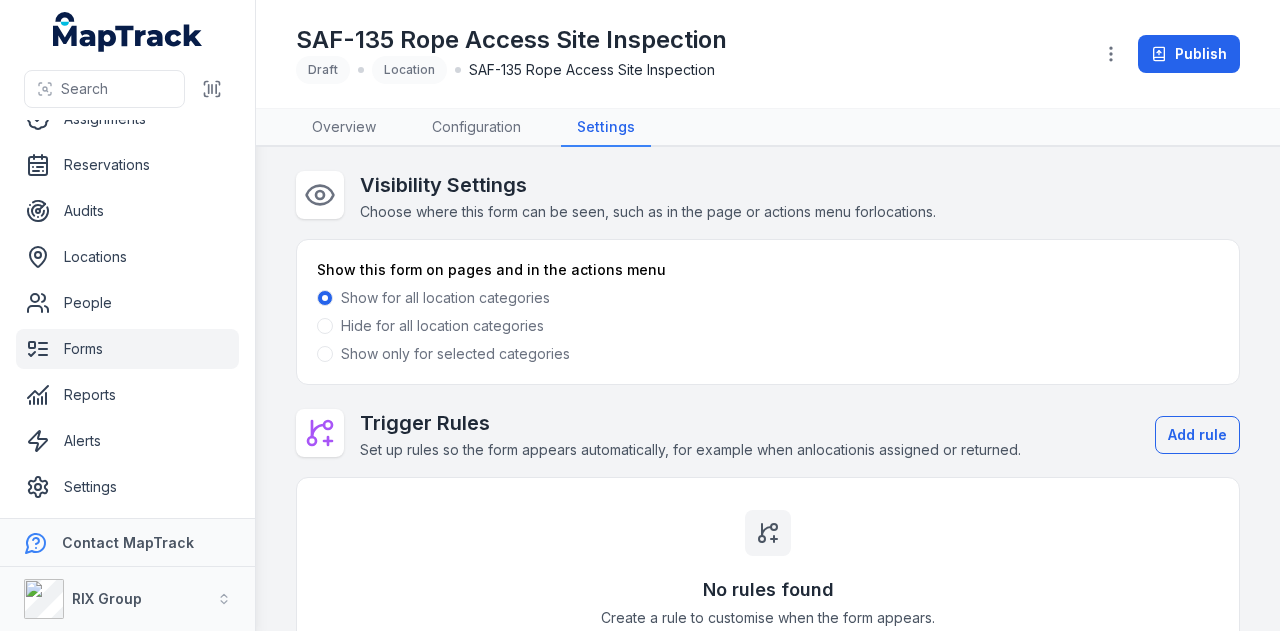 click on "Show only for selected categories" at bounding box center [455, 354] 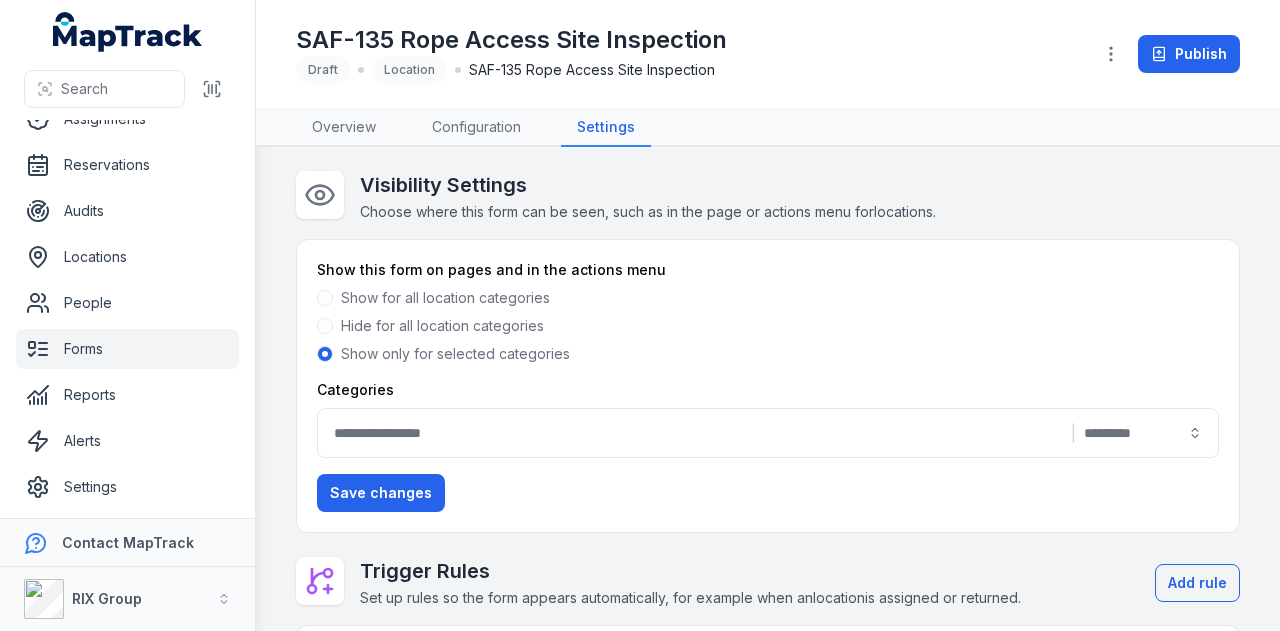 click on "|" at bounding box center [768, 433] 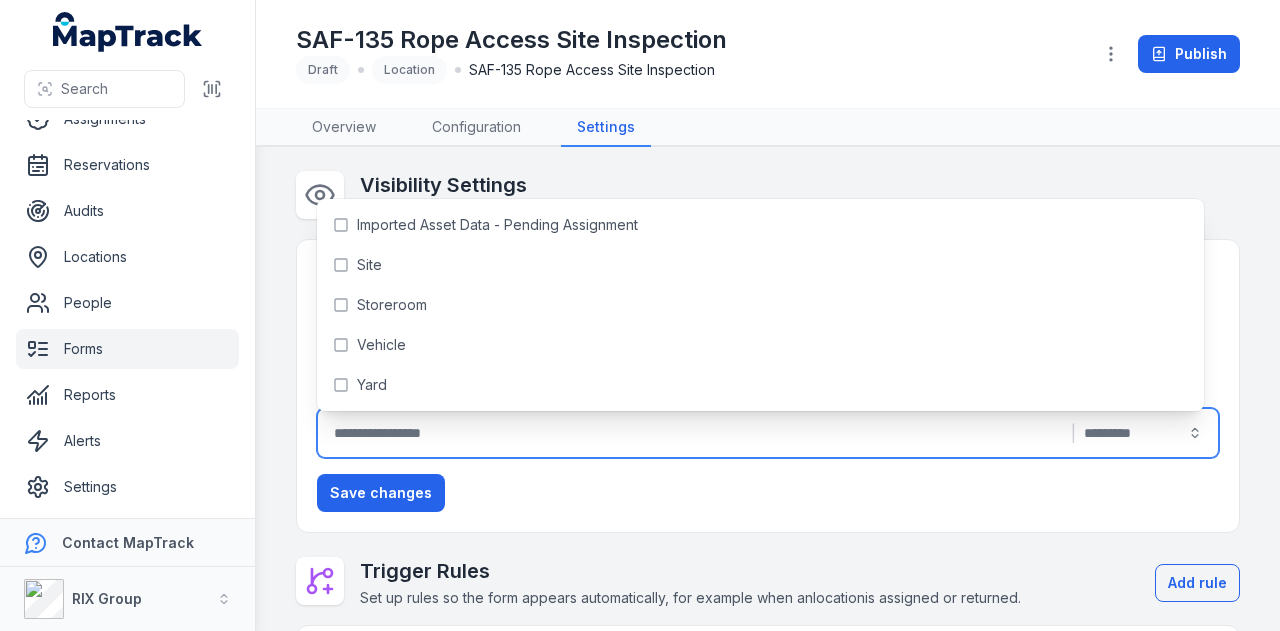 click on "Visibility Settings Choose where this form can be seen, such as in the page or actions menu for  locations ." at bounding box center (768, 197) 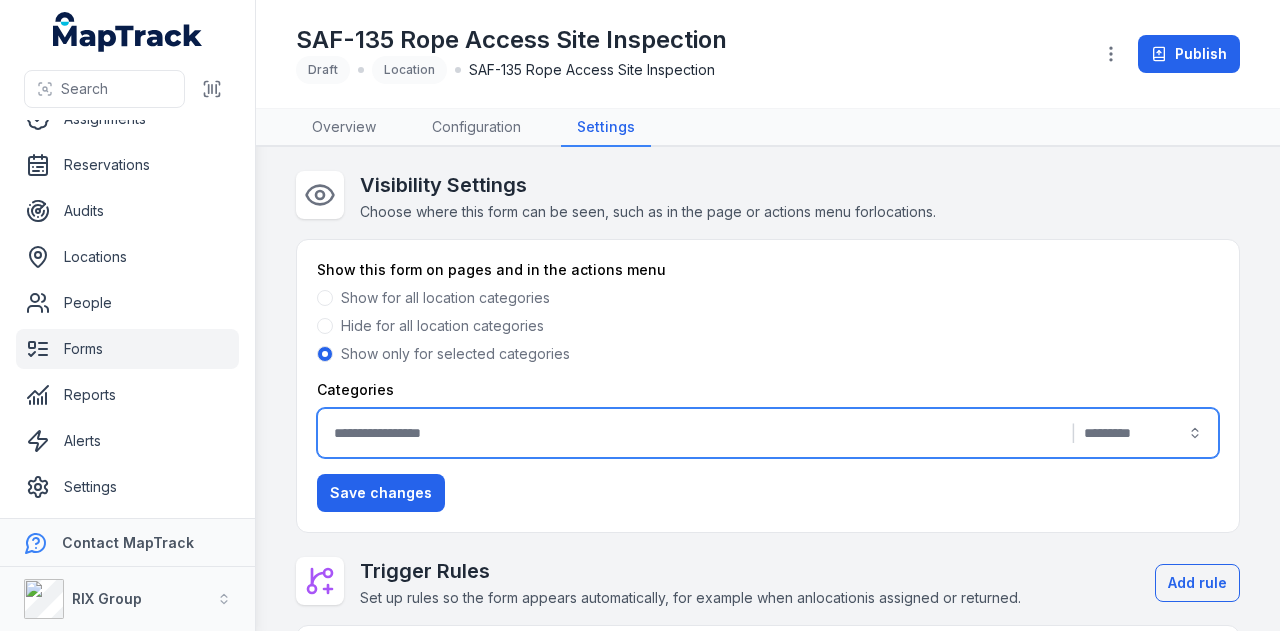 click on "Show for all location categories" at bounding box center [445, 298] 